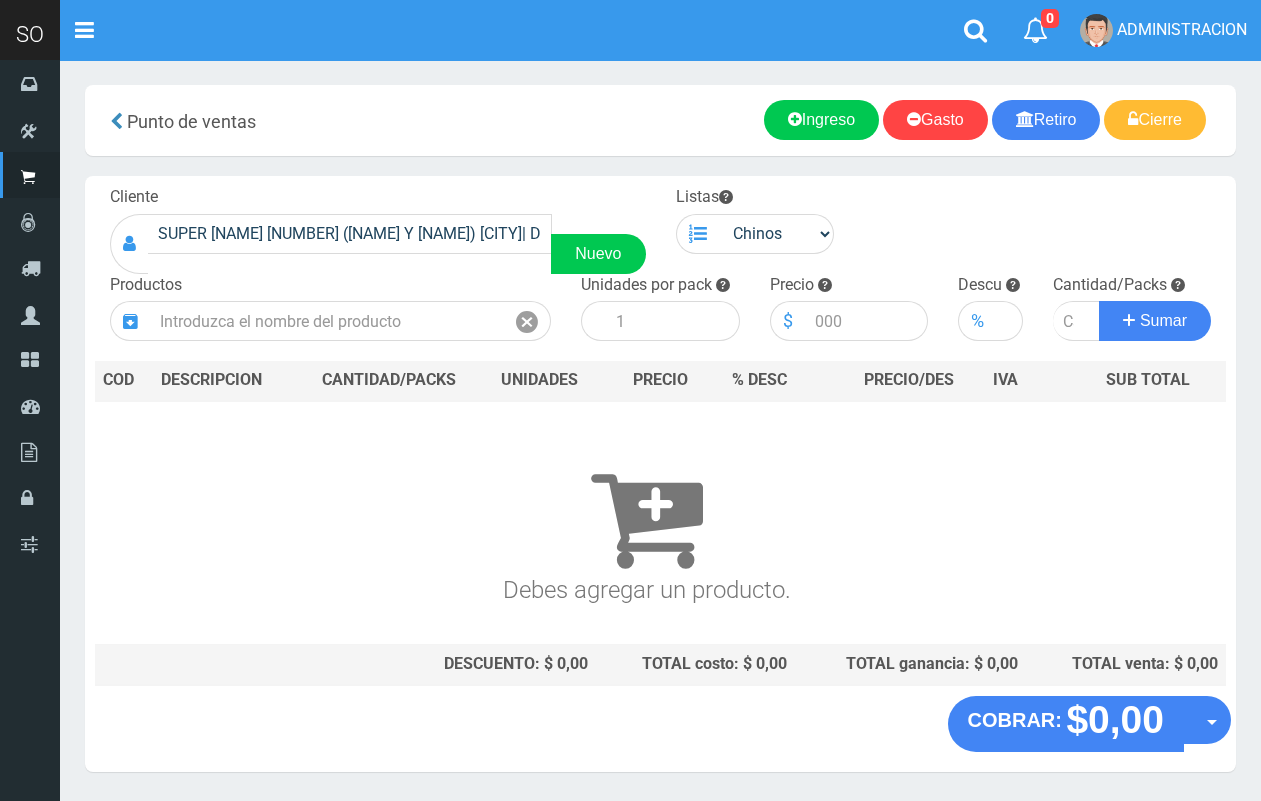scroll, scrollTop: 0, scrollLeft: 0, axis: both 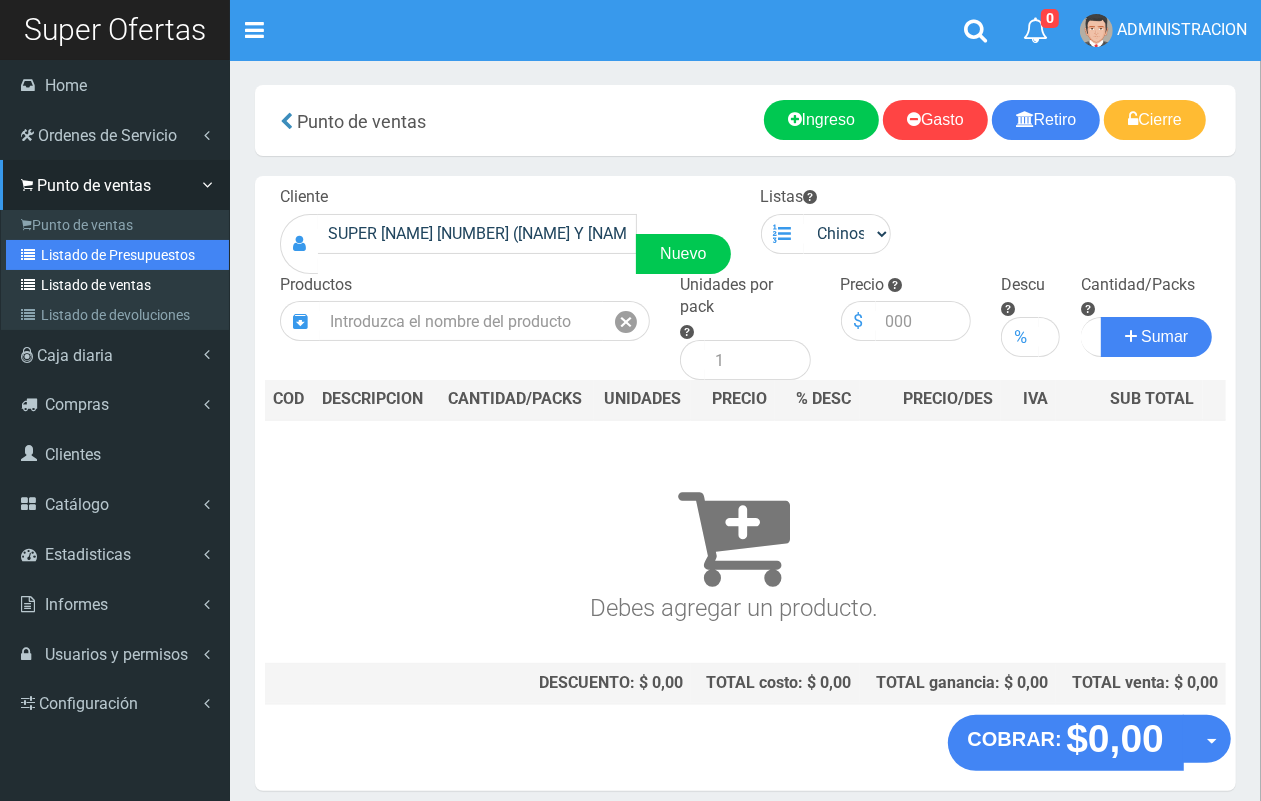 drag, startPoint x: 76, startPoint y: 256, endPoint x: 202, endPoint y: 285, distance: 129.29424 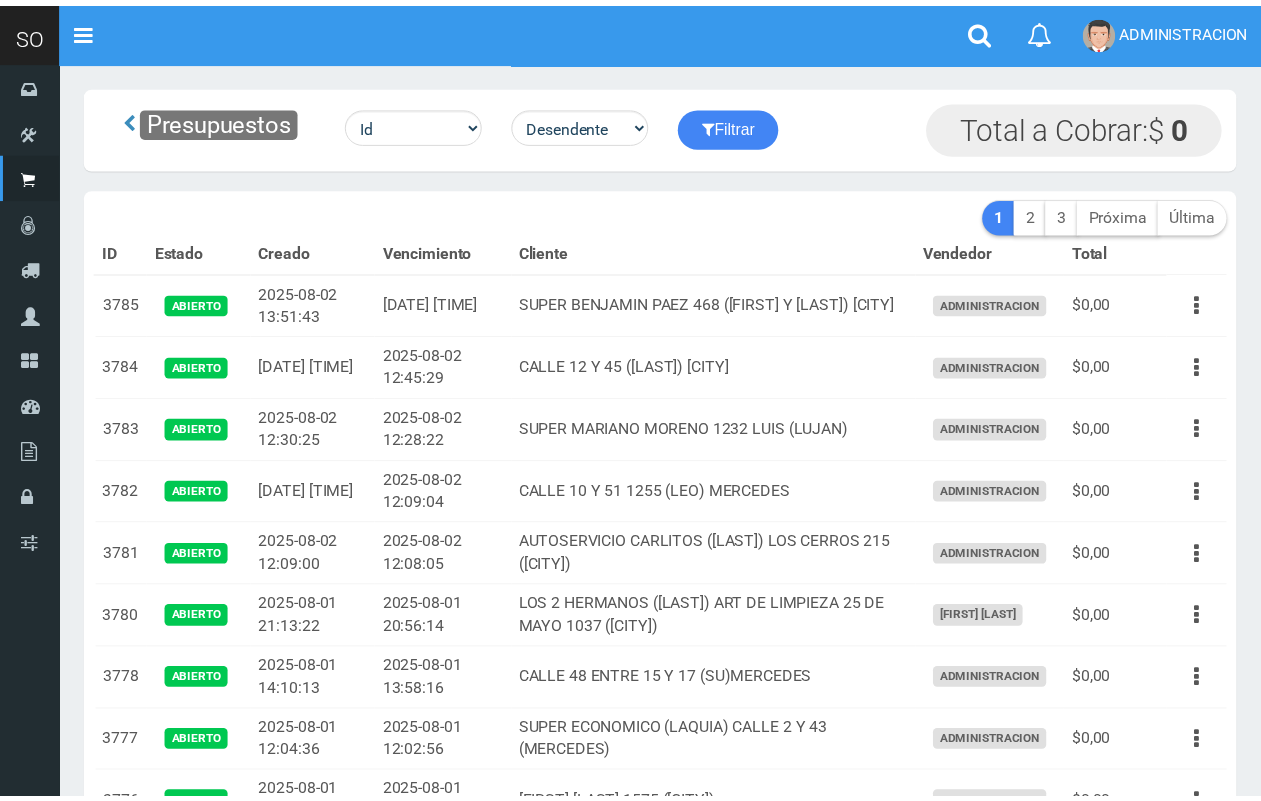 scroll, scrollTop: 0, scrollLeft: 0, axis: both 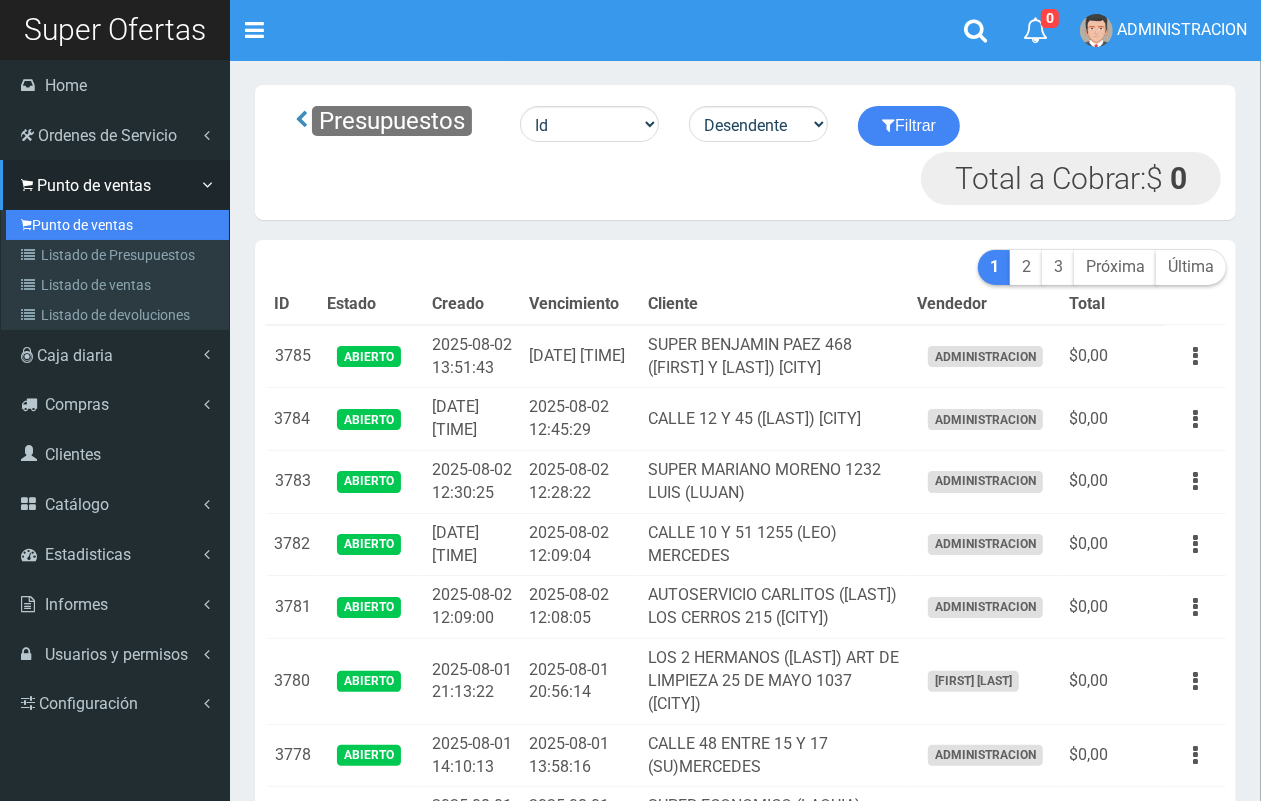 click on "Punto de ventas" at bounding box center [117, 225] 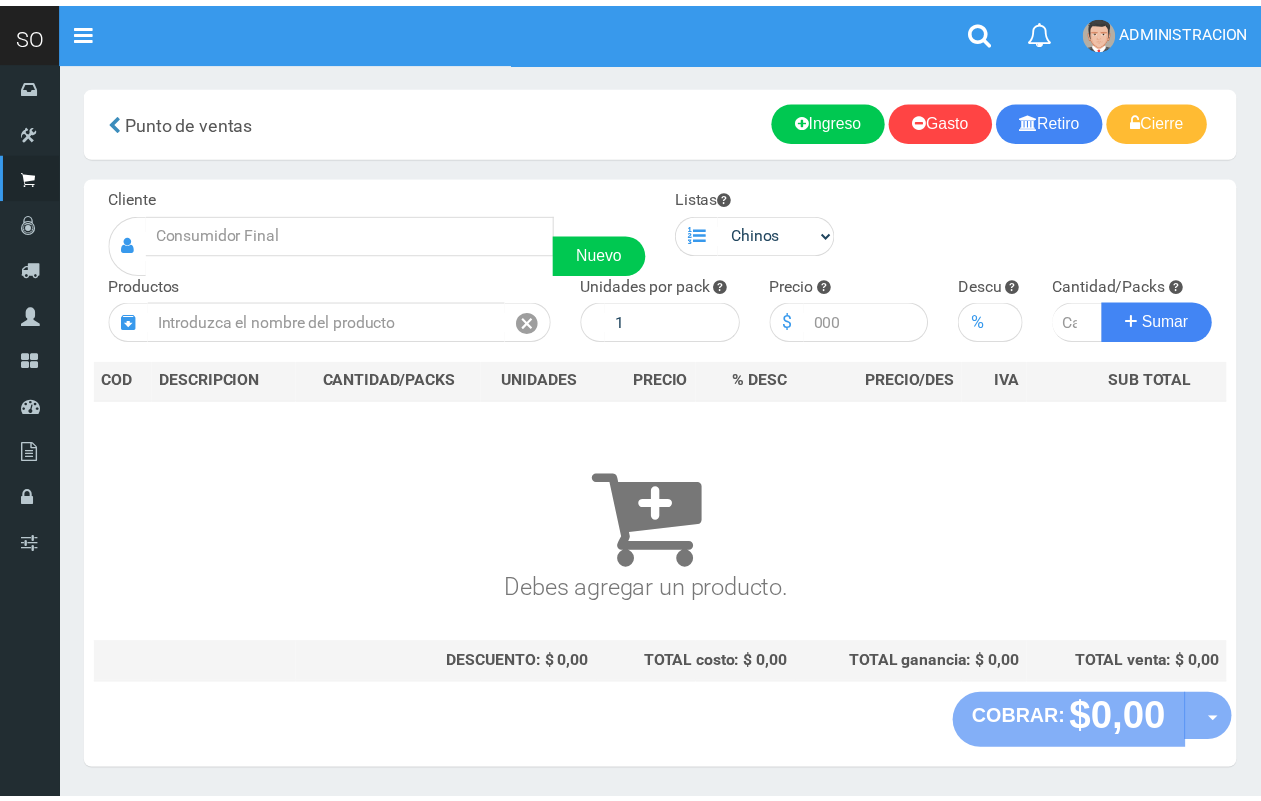 scroll, scrollTop: 0, scrollLeft: 0, axis: both 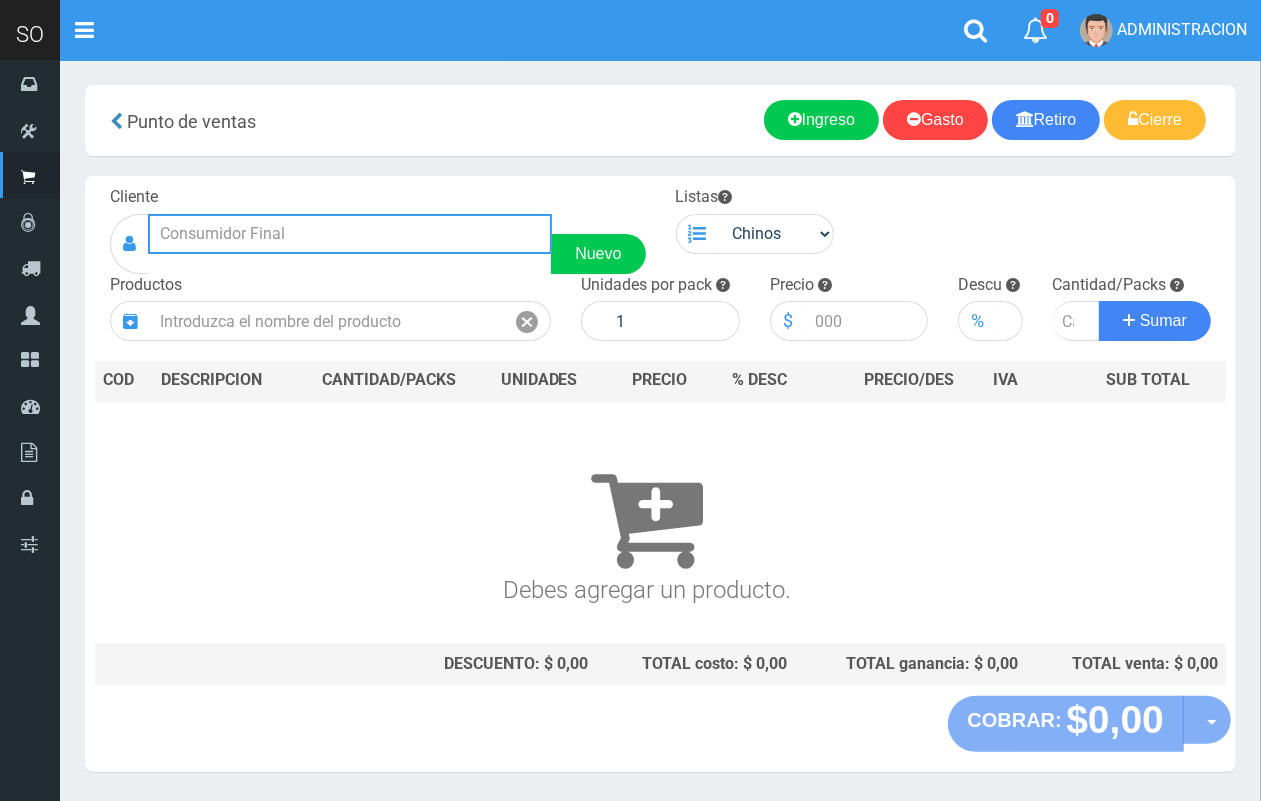 click at bounding box center (350, 234) 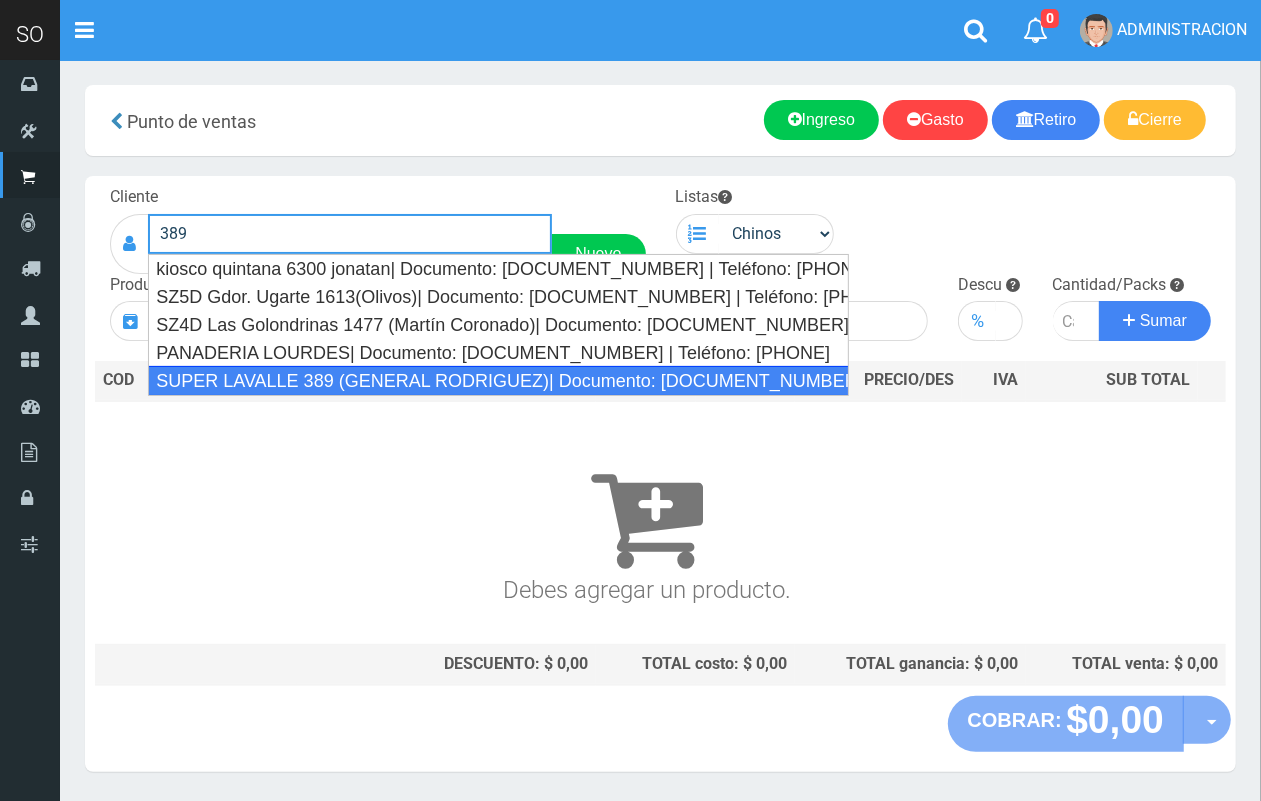 click on "SUPER LAVALLE 389 (GENERAL RODRIGUEZ)| Documento: 54043466 | Teléfono:" at bounding box center (498, 381) 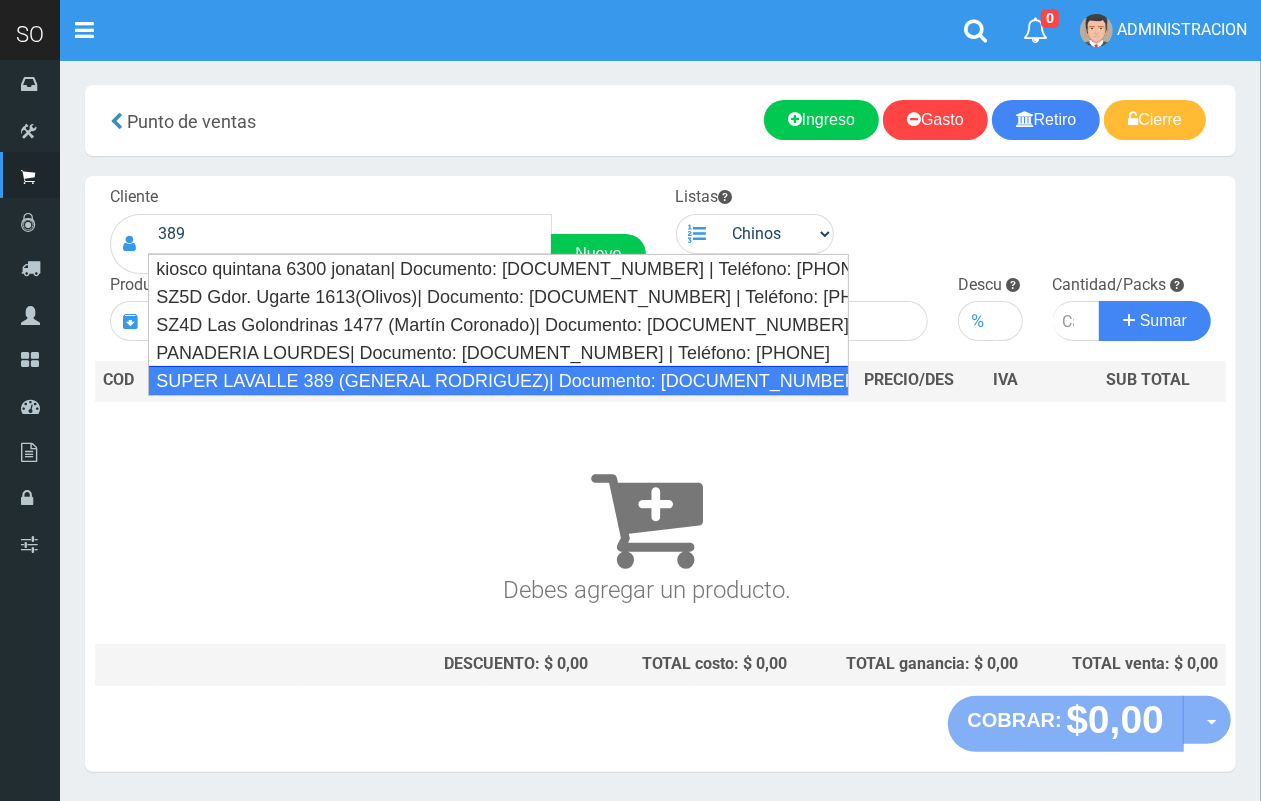 type on "SUPER LAVALLE 389 (GENERAL RODRIGUEZ)| Documento: 54043466 | Teléfono:" 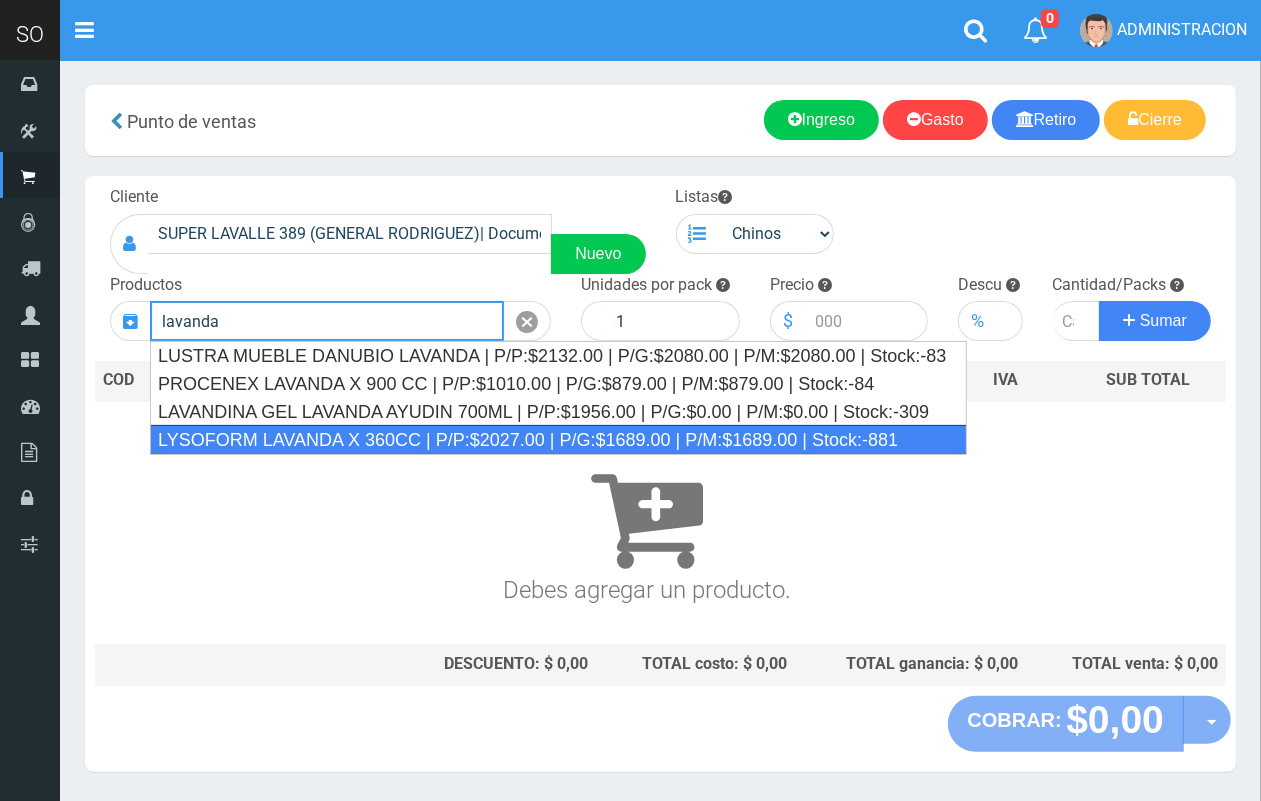click on "LYSOFORM LAVANDA X 360CC | P/P:$2027.00 | P/G:$1689.00 | P/M:$1689.00 | Stock:-881" at bounding box center (558, 440) 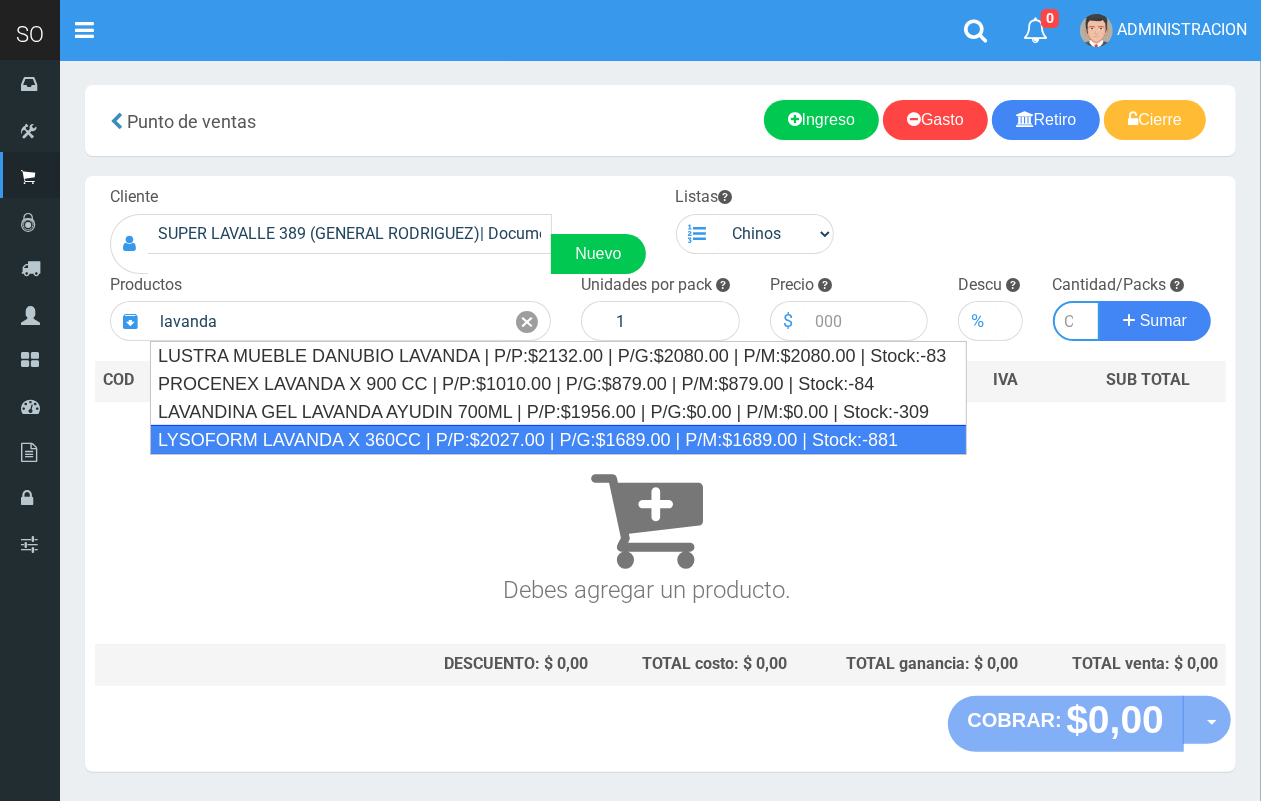 type on "LYSOFORM LAVANDA X 360CC | P/P:$2027.00 | P/G:$1689.00 | P/M:$1689.00 | Stock:-881" 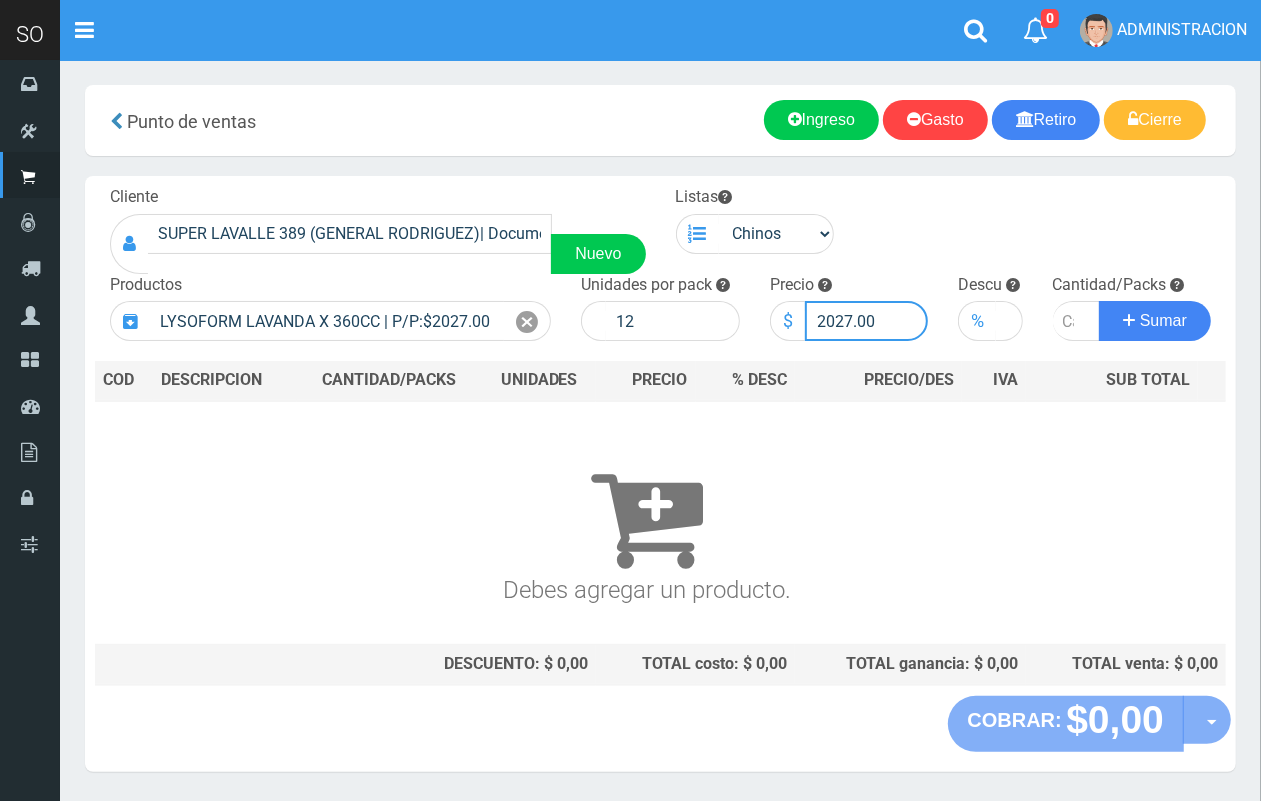 drag, startPoint x: 850, startPoint y: 320, endPoint x: 817, endPoint y: 313, distance: 33.734257 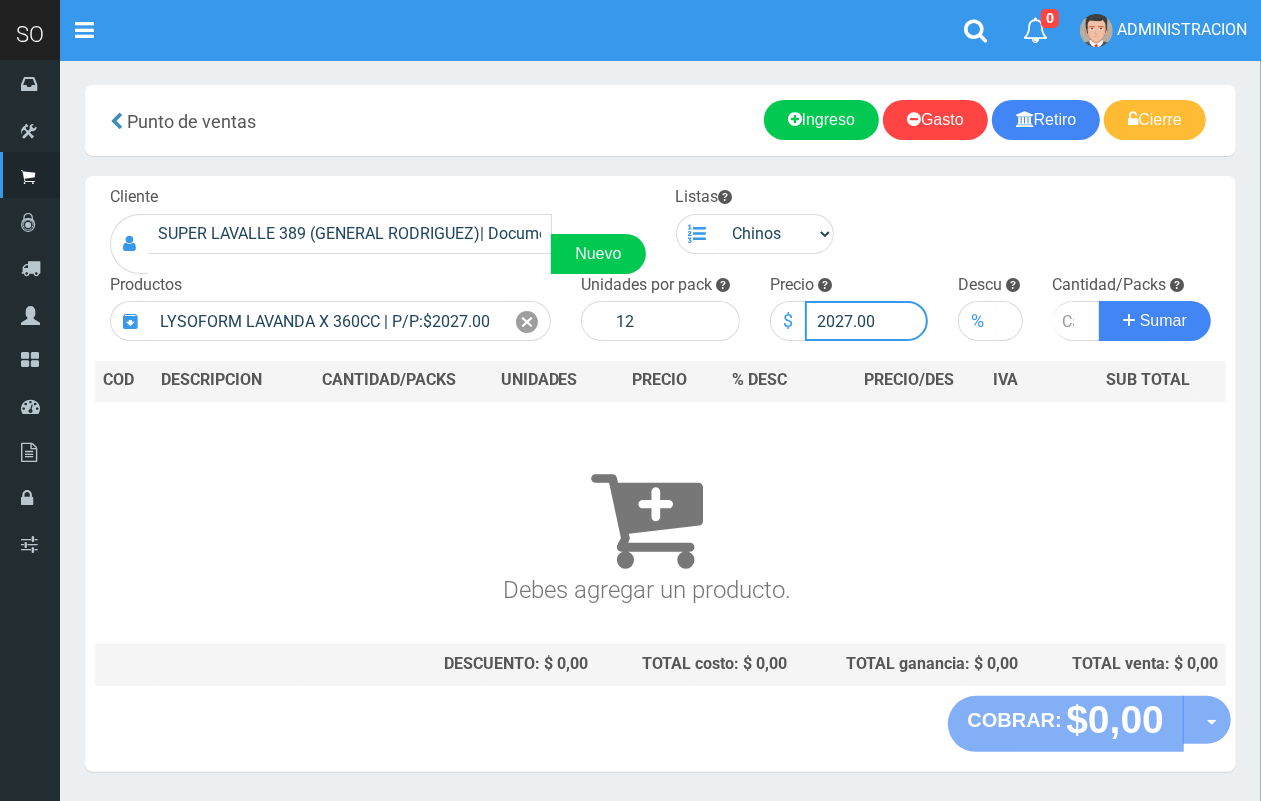 click on "2027.00" at bounding box center [867, 321] 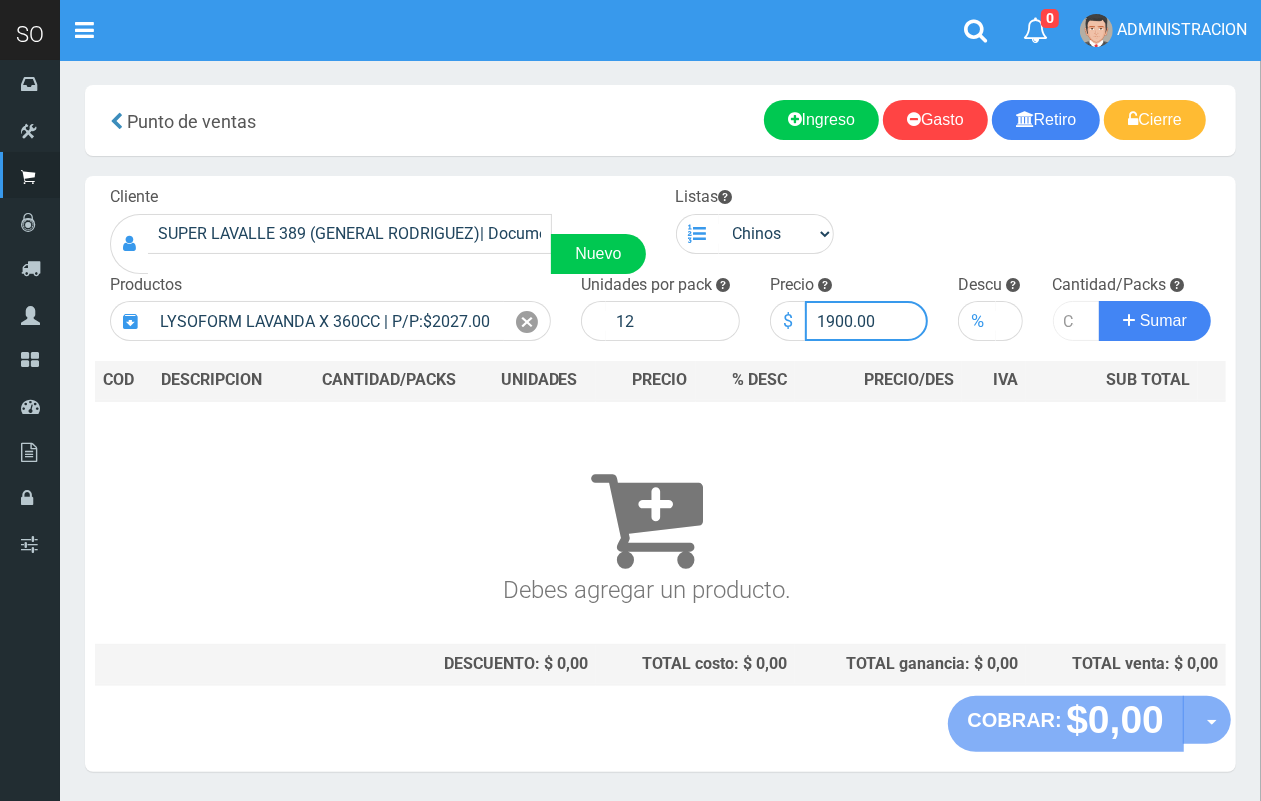 type on "1900.00" 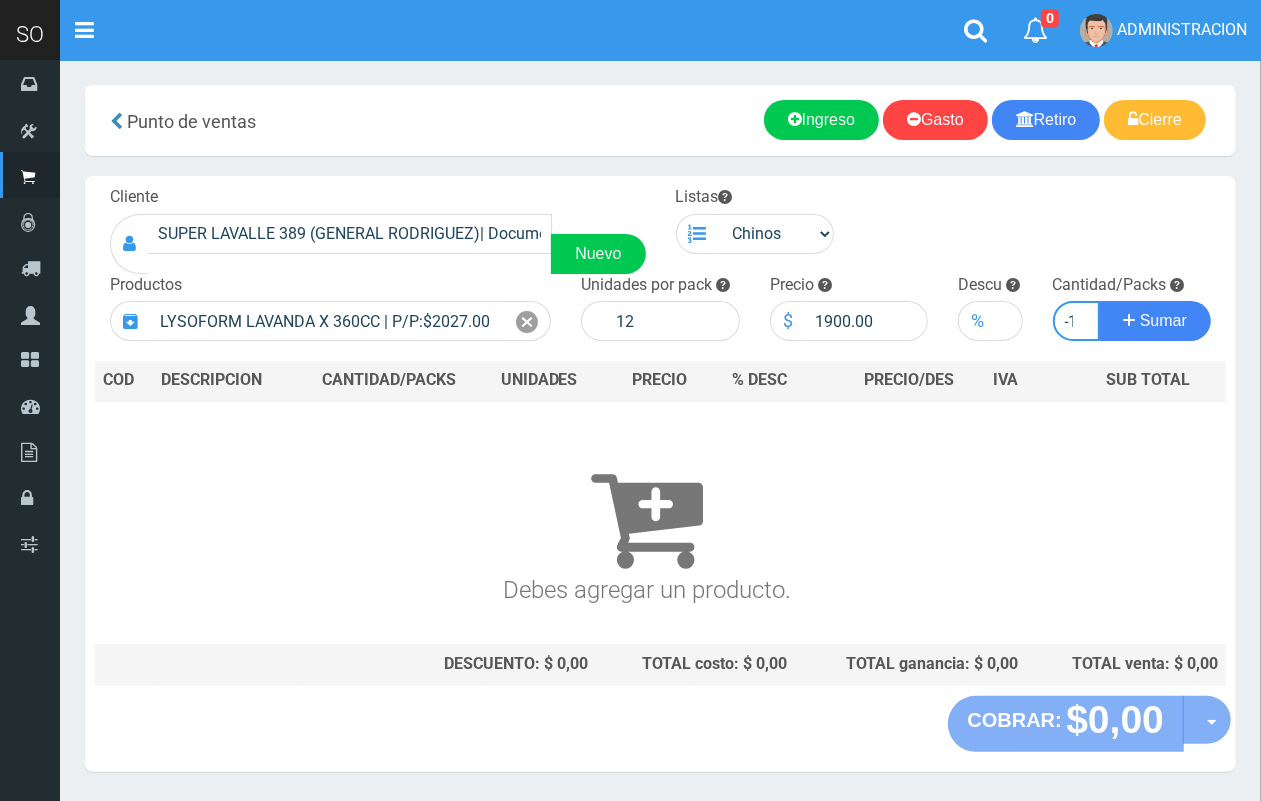 click on "-1" at bounding box center (1077, 321) 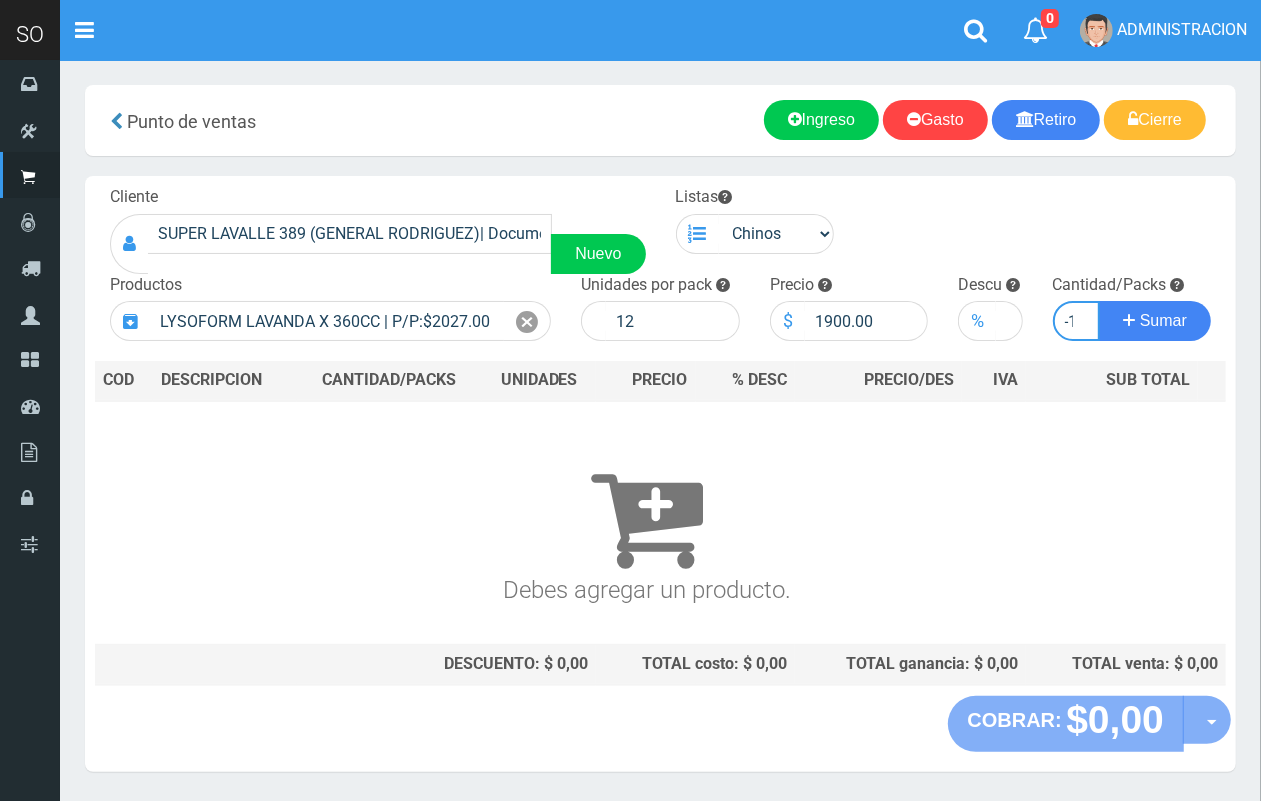 click on "-1" at bounding box center (1077, 321) 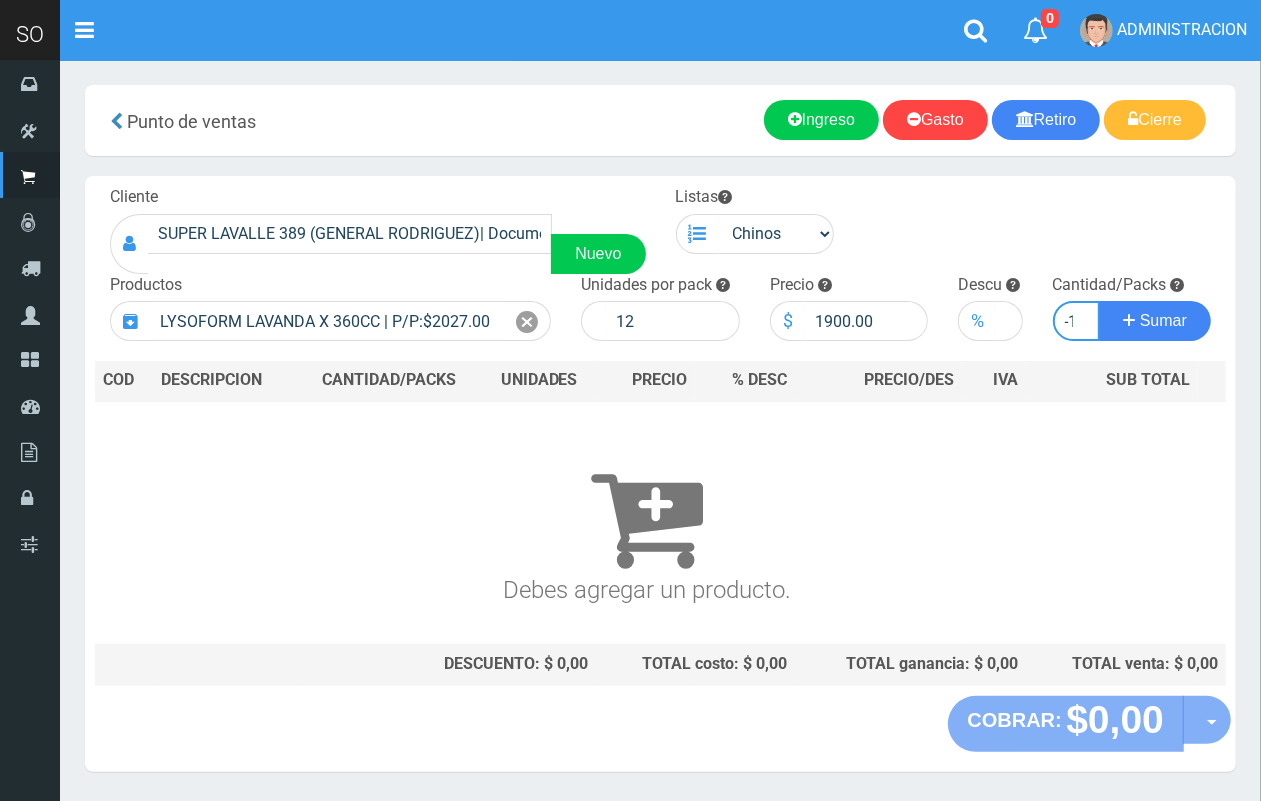 click on "-1" at bounding box center (1077, 321) 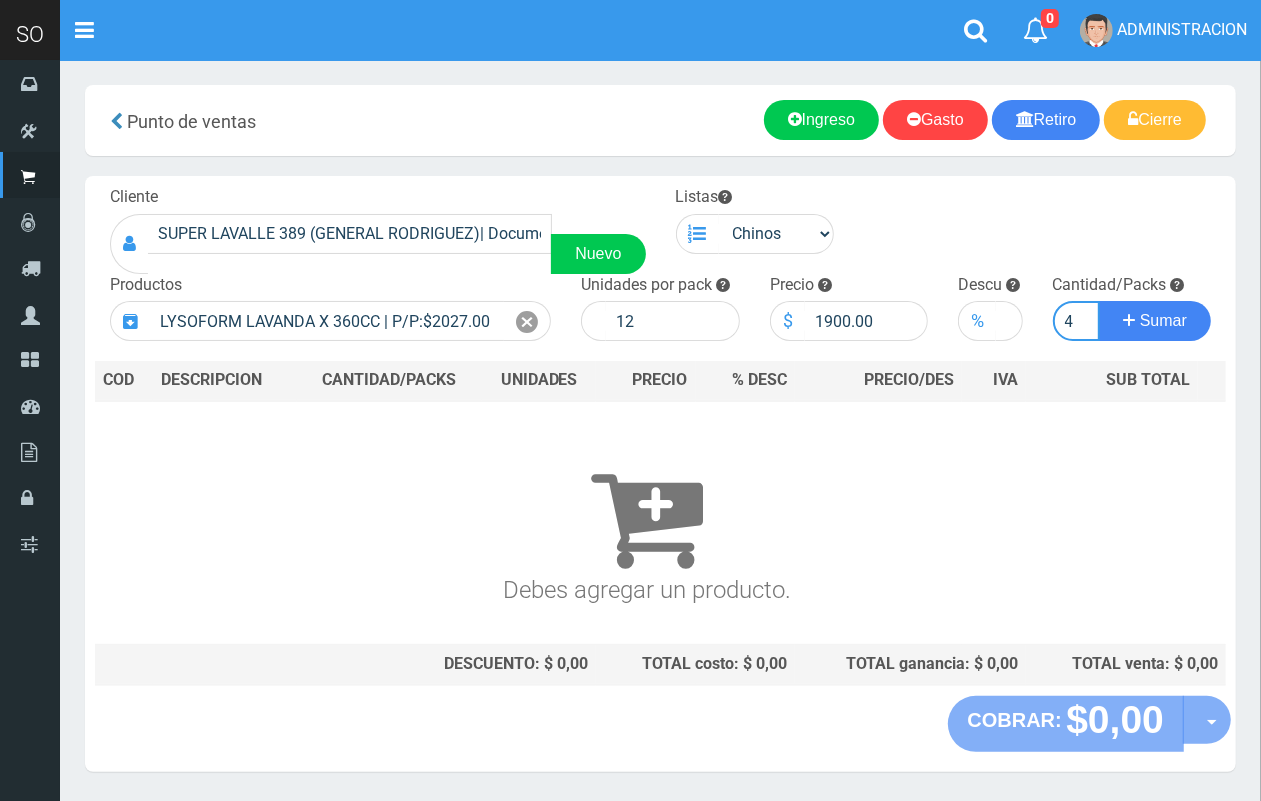 scroll, scrollTop: 0, scrollLeft: 5, axis: horizontal 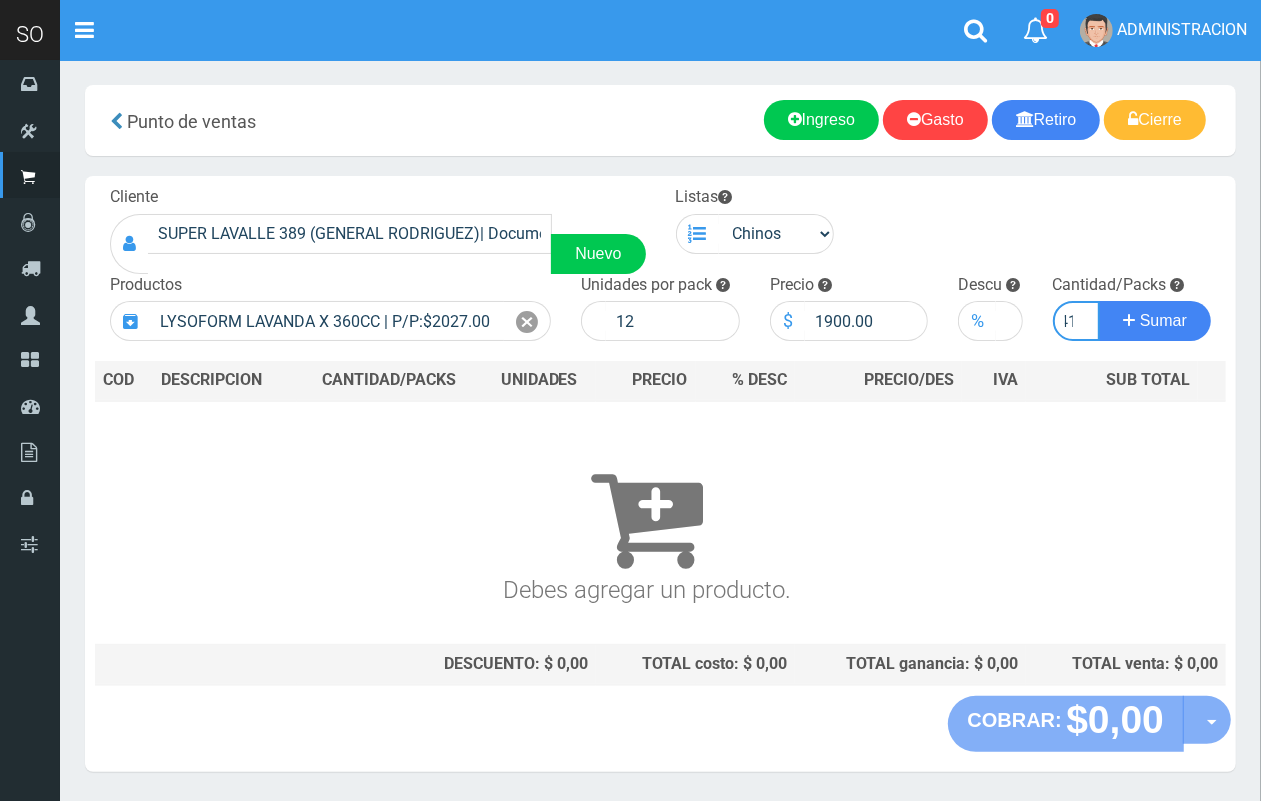 type on "41" 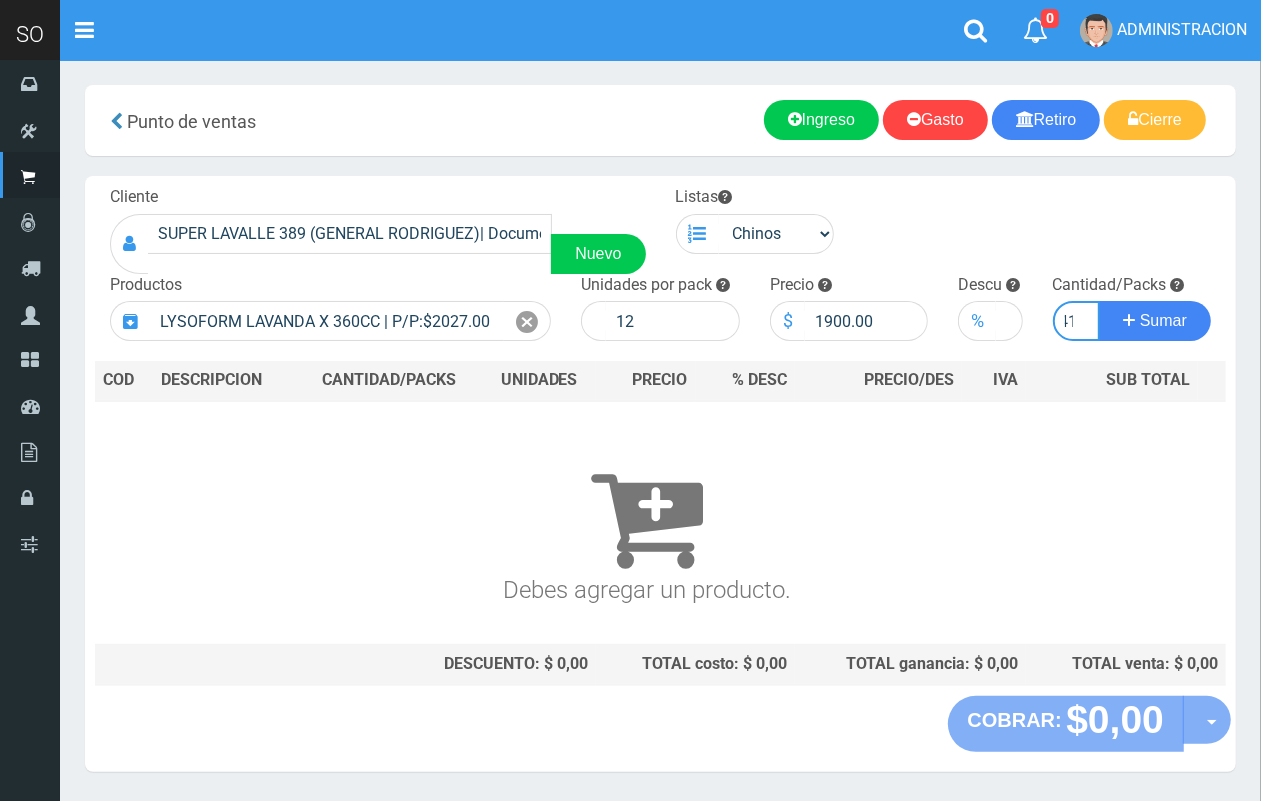 click on "Sumar" at bounding box center (1155, 321) 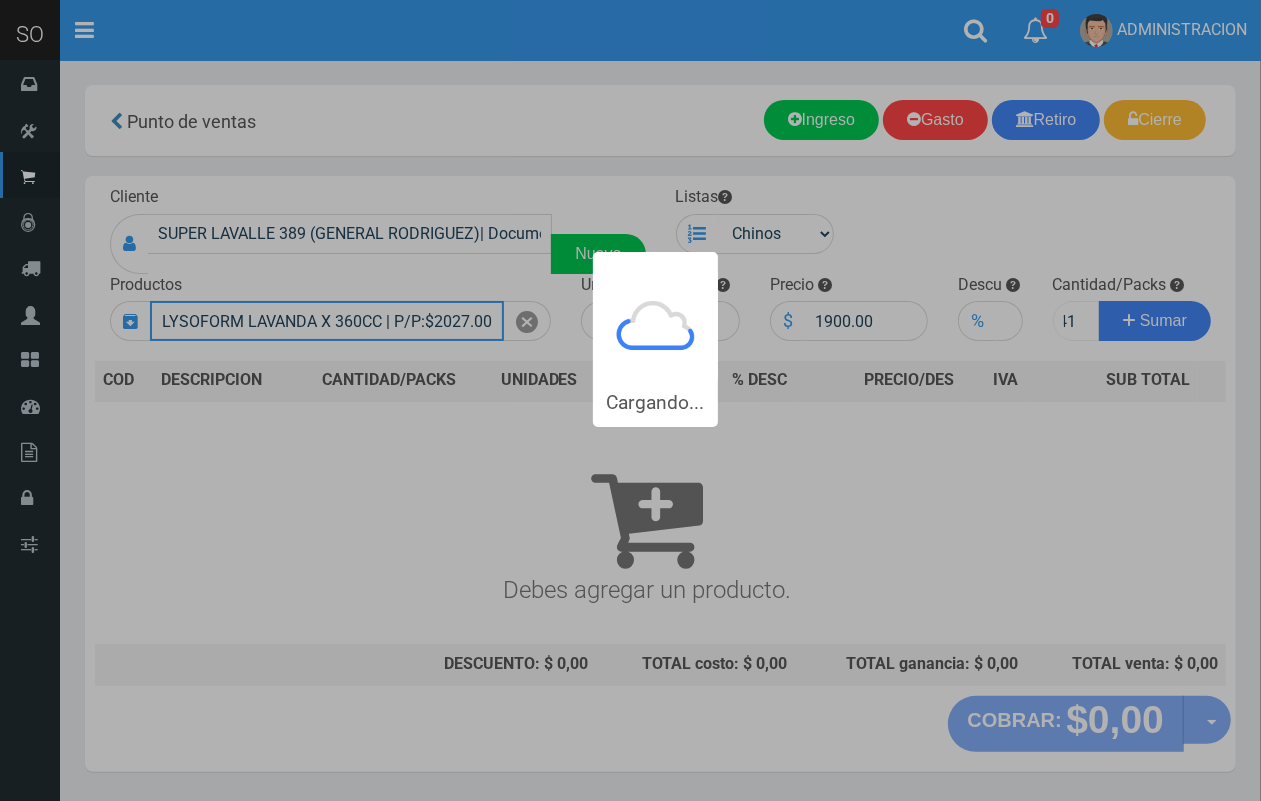 type 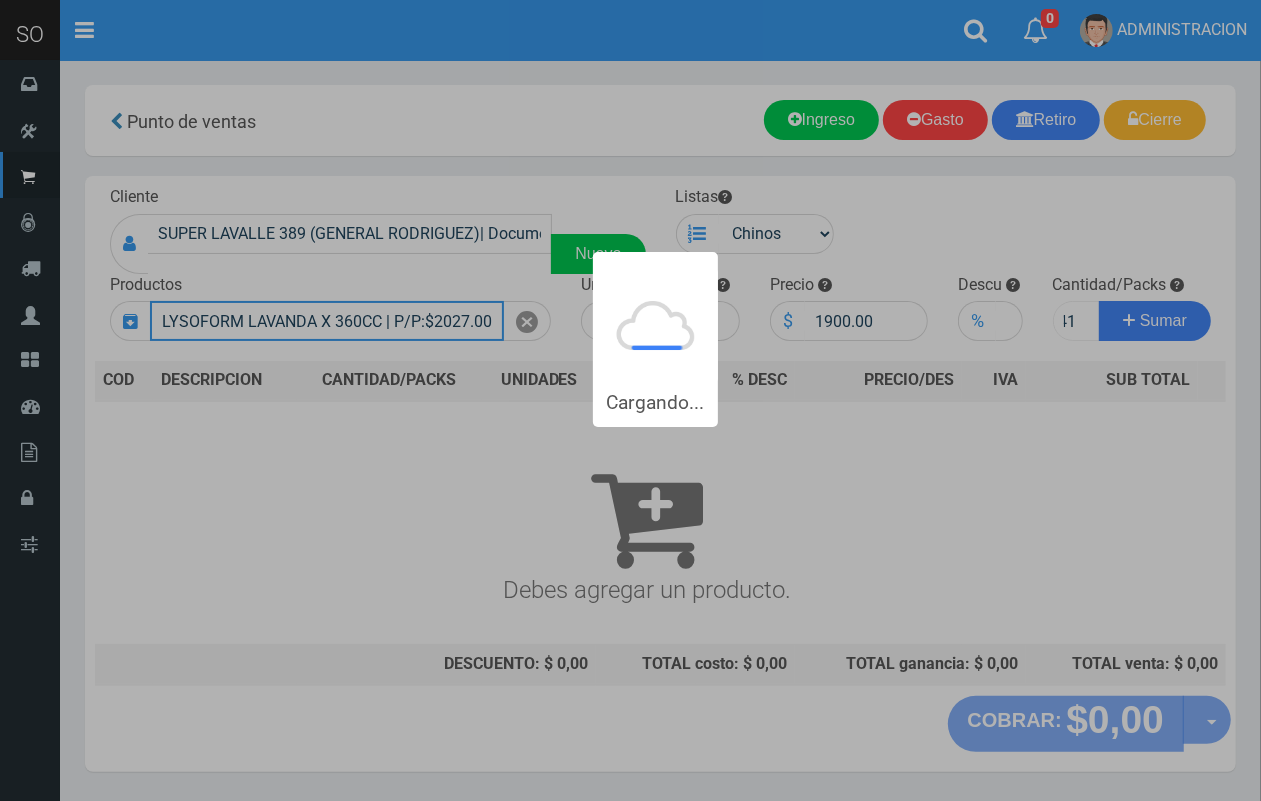 type 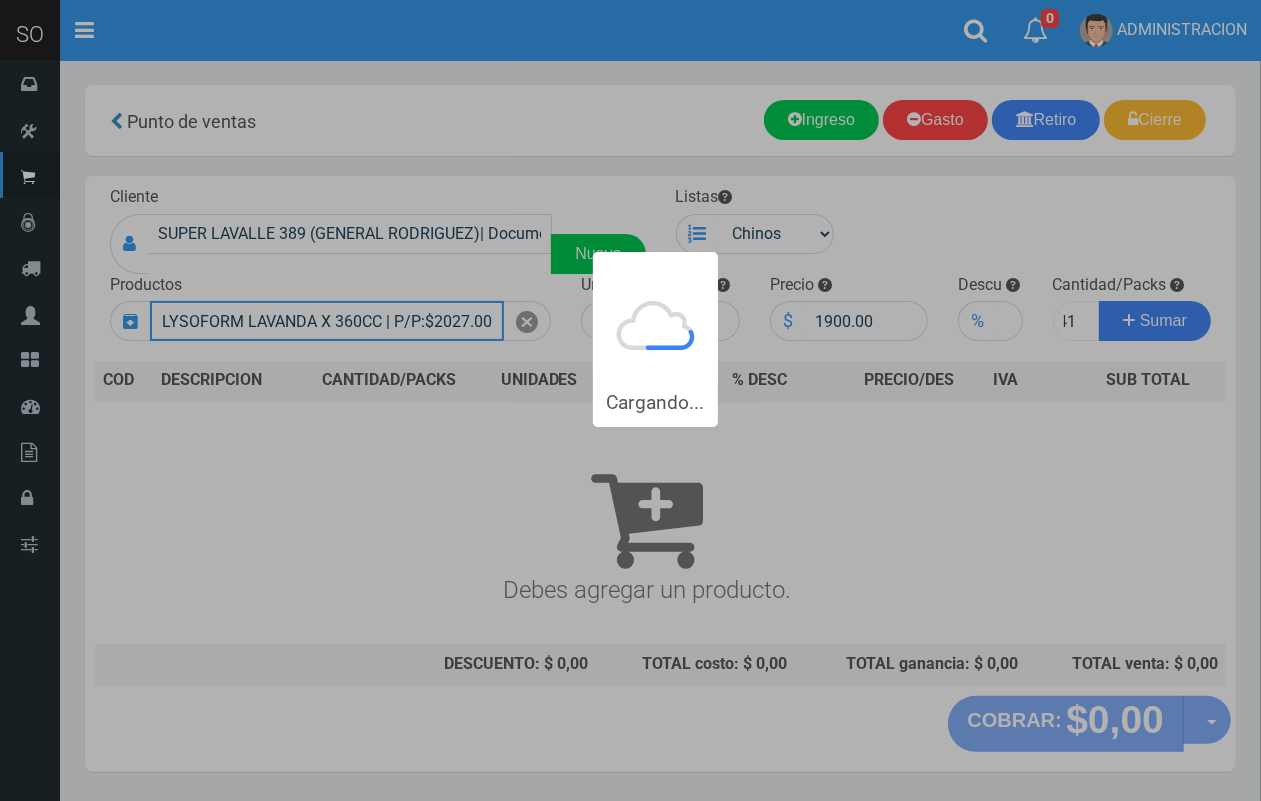 type 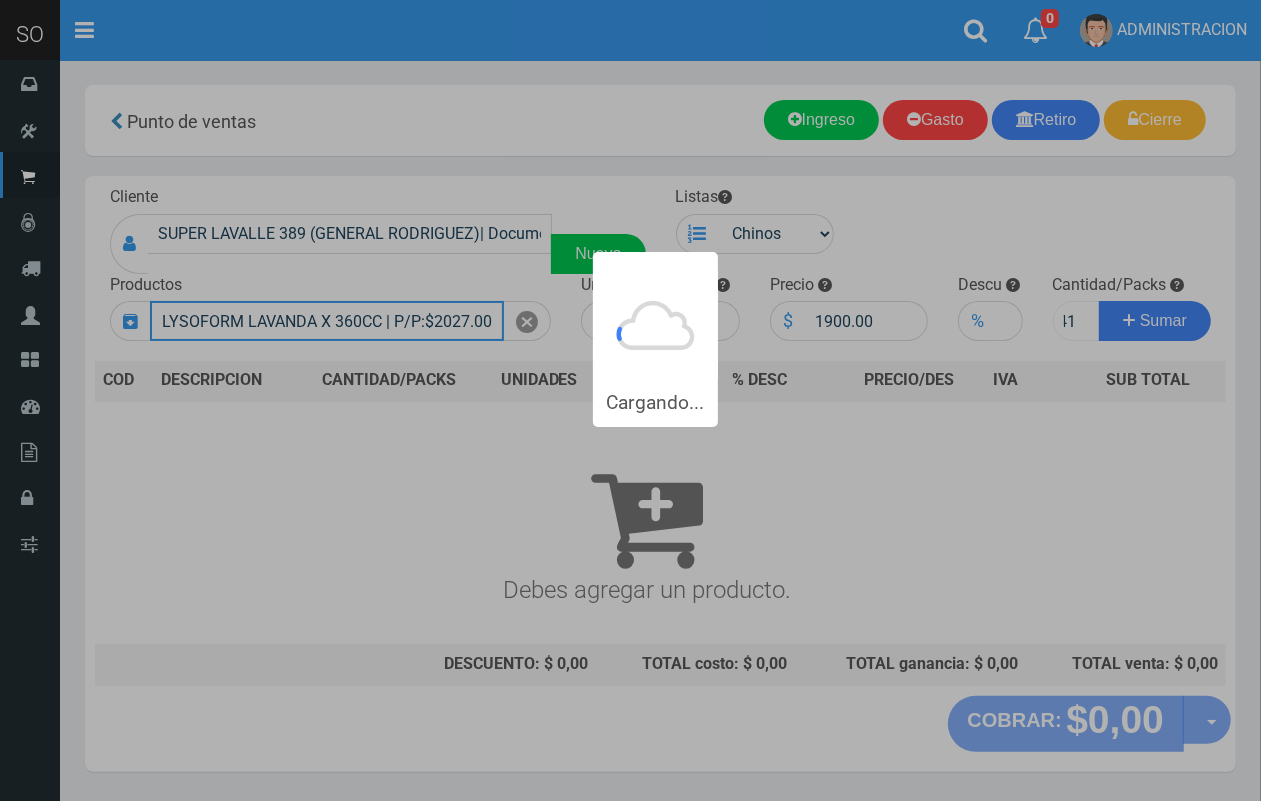 type 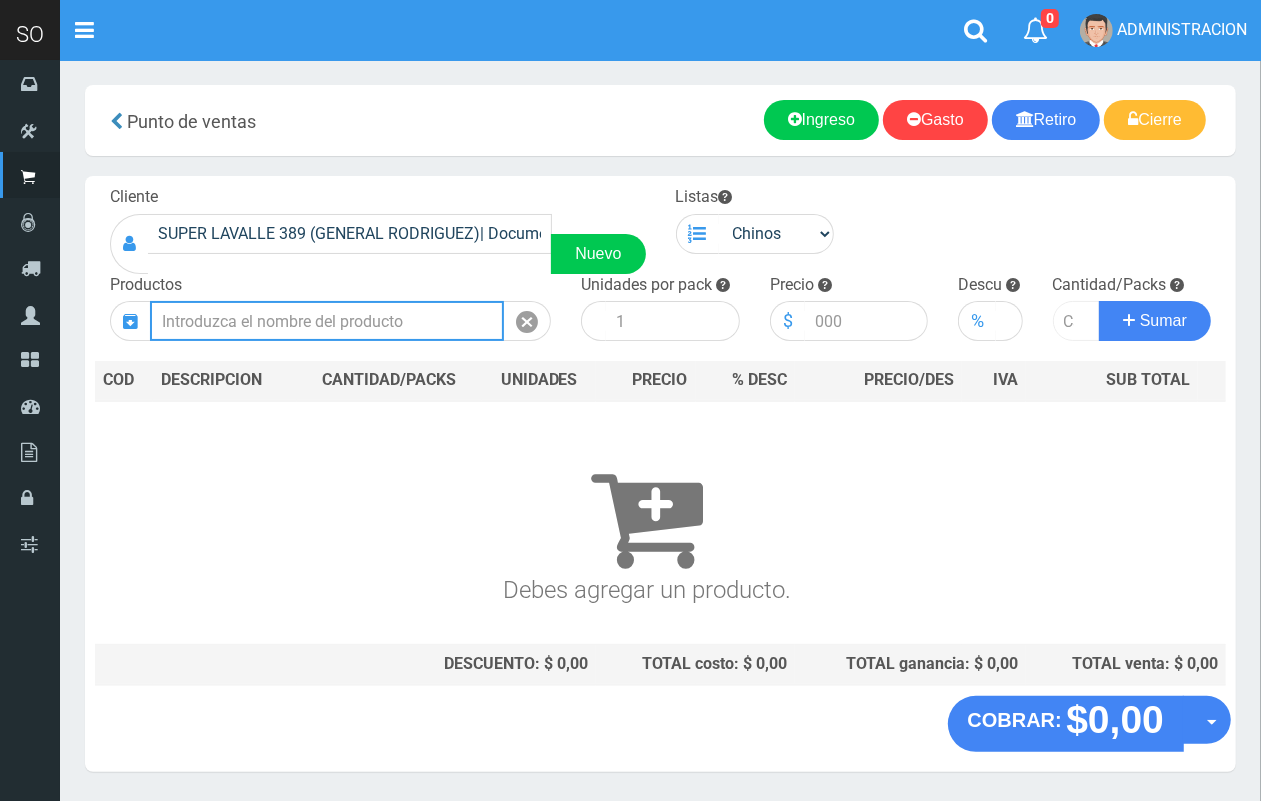 scroll, scrollTop: 0, scrollLeft: 0, axis: both 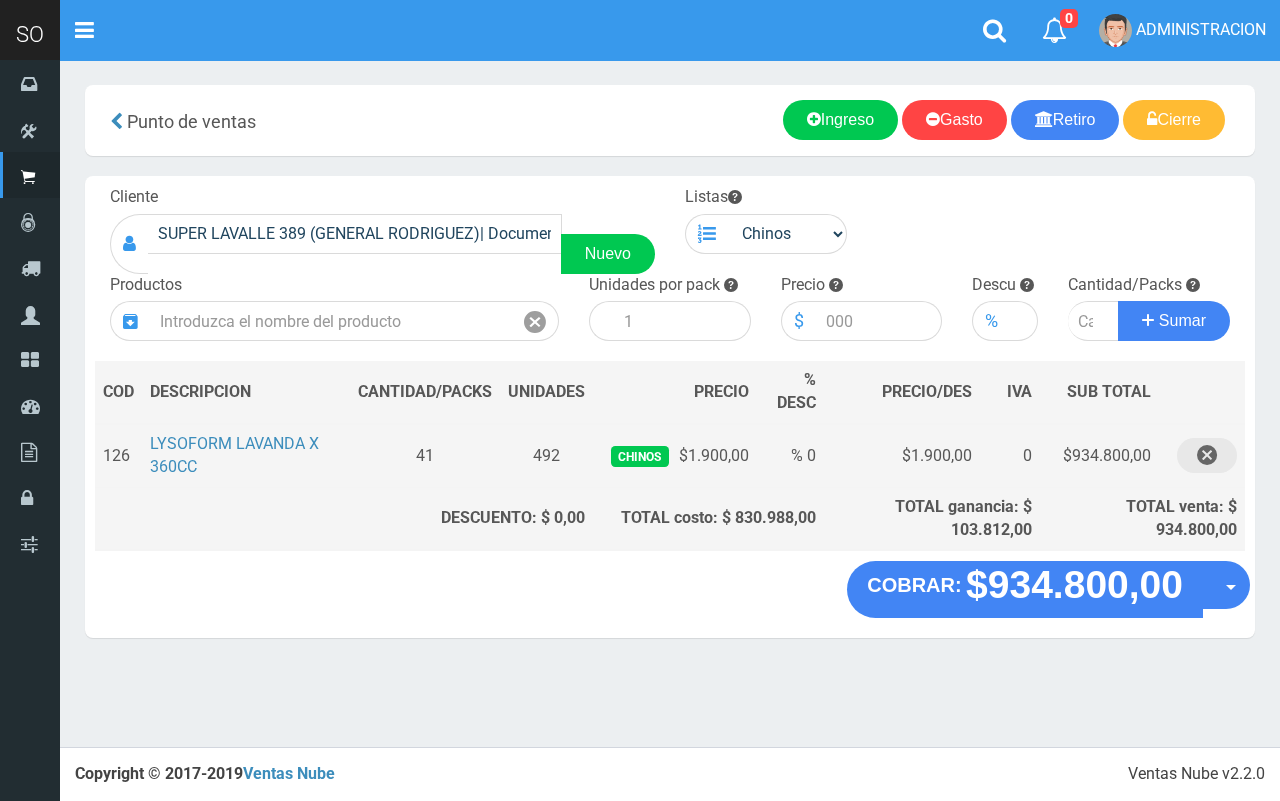 click at bounding box center [1207, 455] 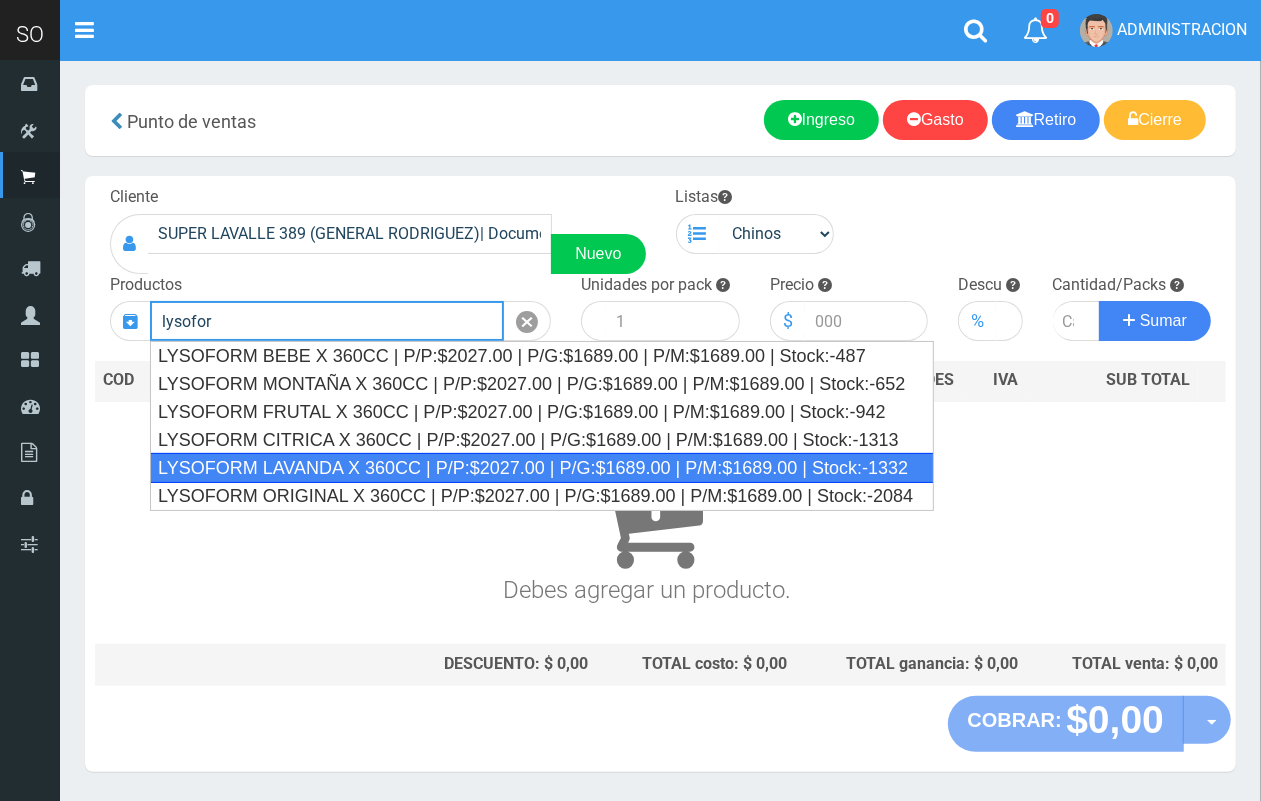 click on "LYSOFORM LAVANDA X 360CC | P/P:$2027.00 | P/G:$1689.00 | P/M:$1689.00 | Stock:-1332" at bounding box center (542, 468) 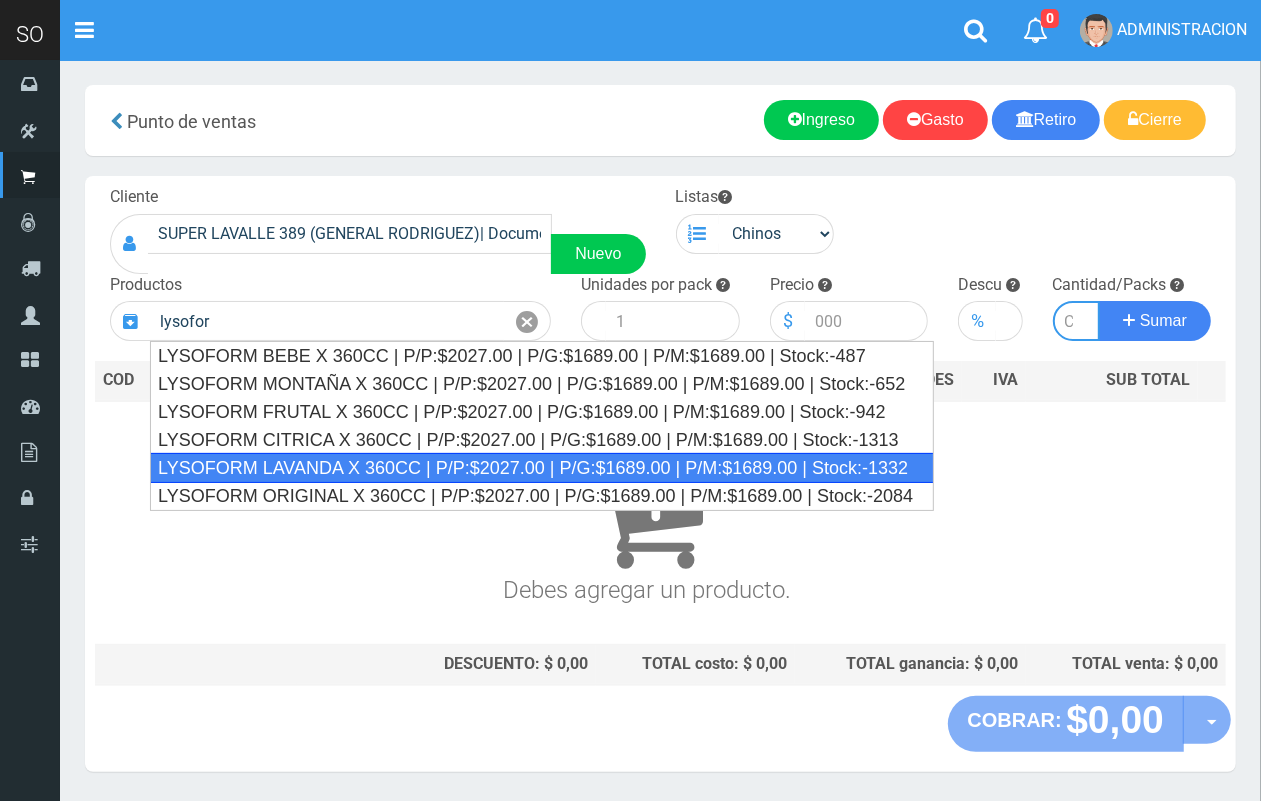 type on "LYSOFORM LAVANDA X 360CC | P/P:$2027.00 | P/G:$1689.00 | P/M:$1689.00 | Stock:-1332" 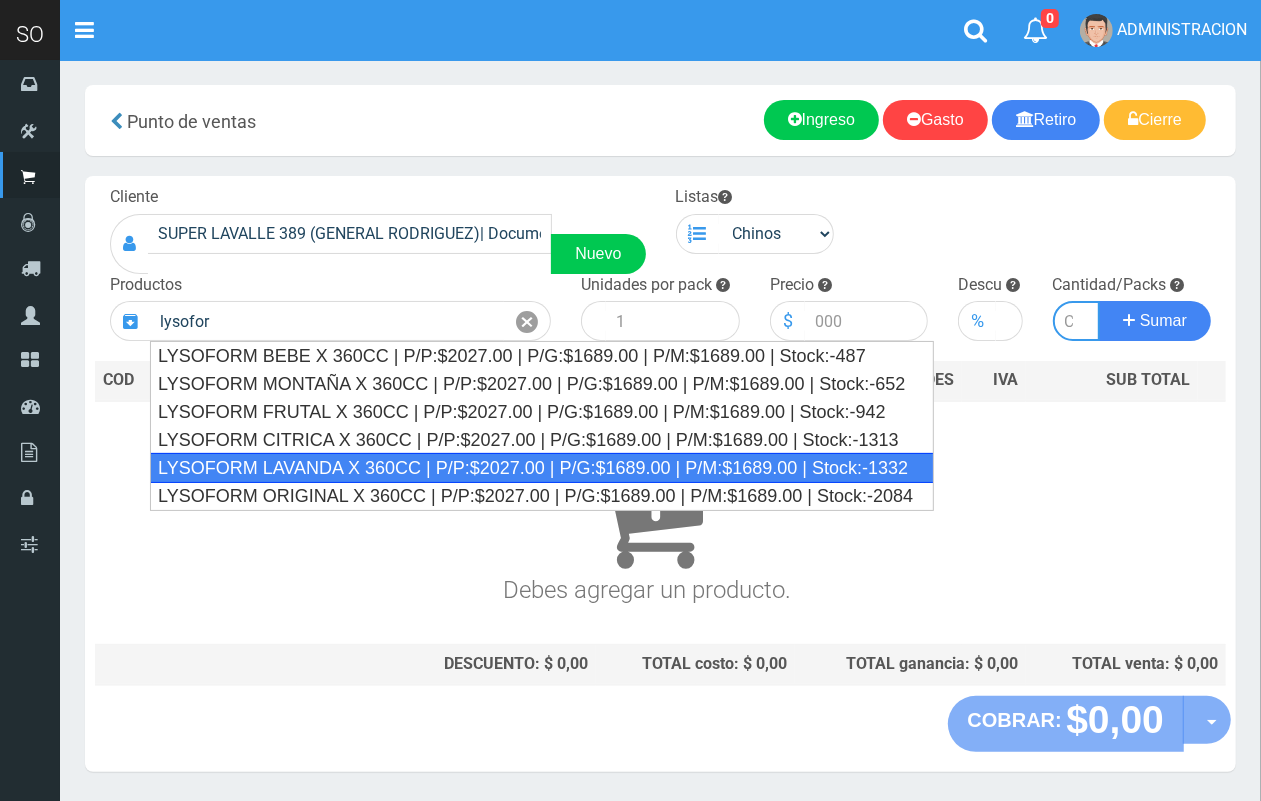 type on "12" 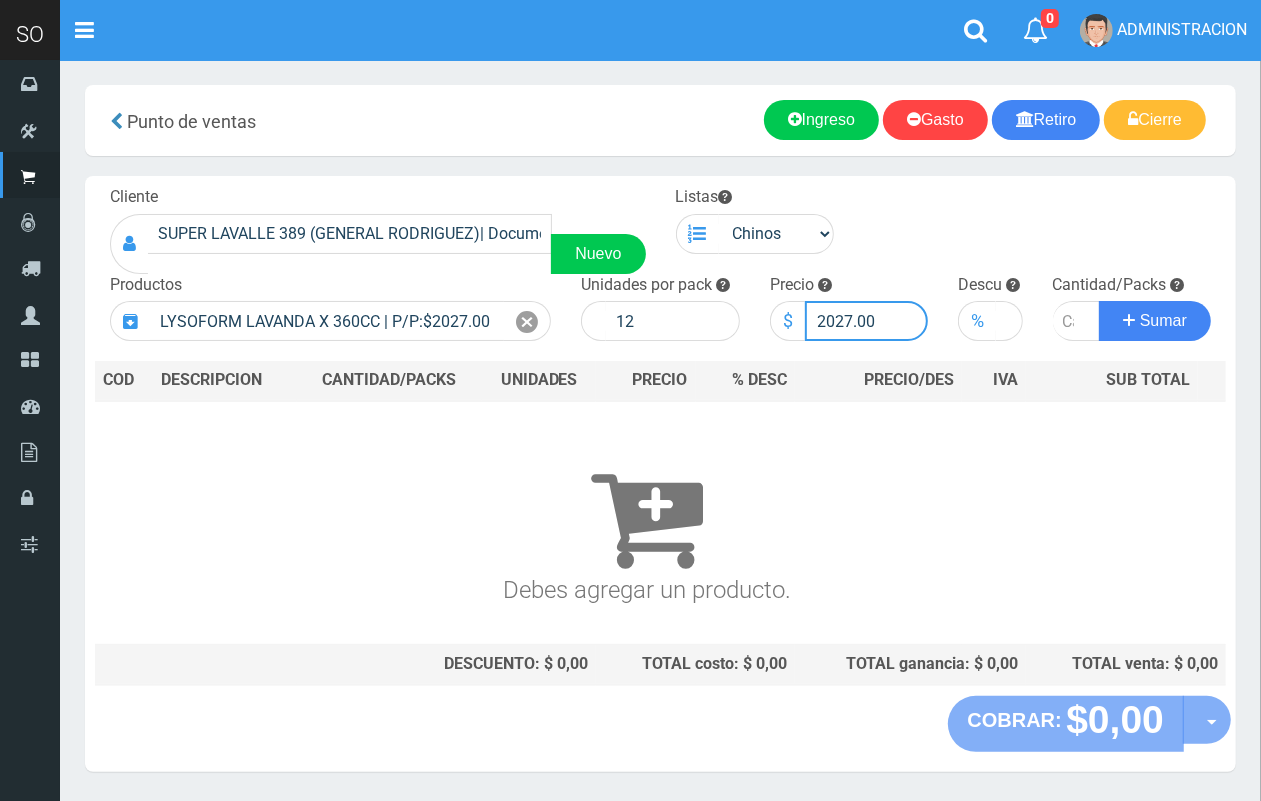 drag, startPoint x: 847, startPoint y: 320, endPoint x: 827, endPoint y: 316, distance: 20.396078 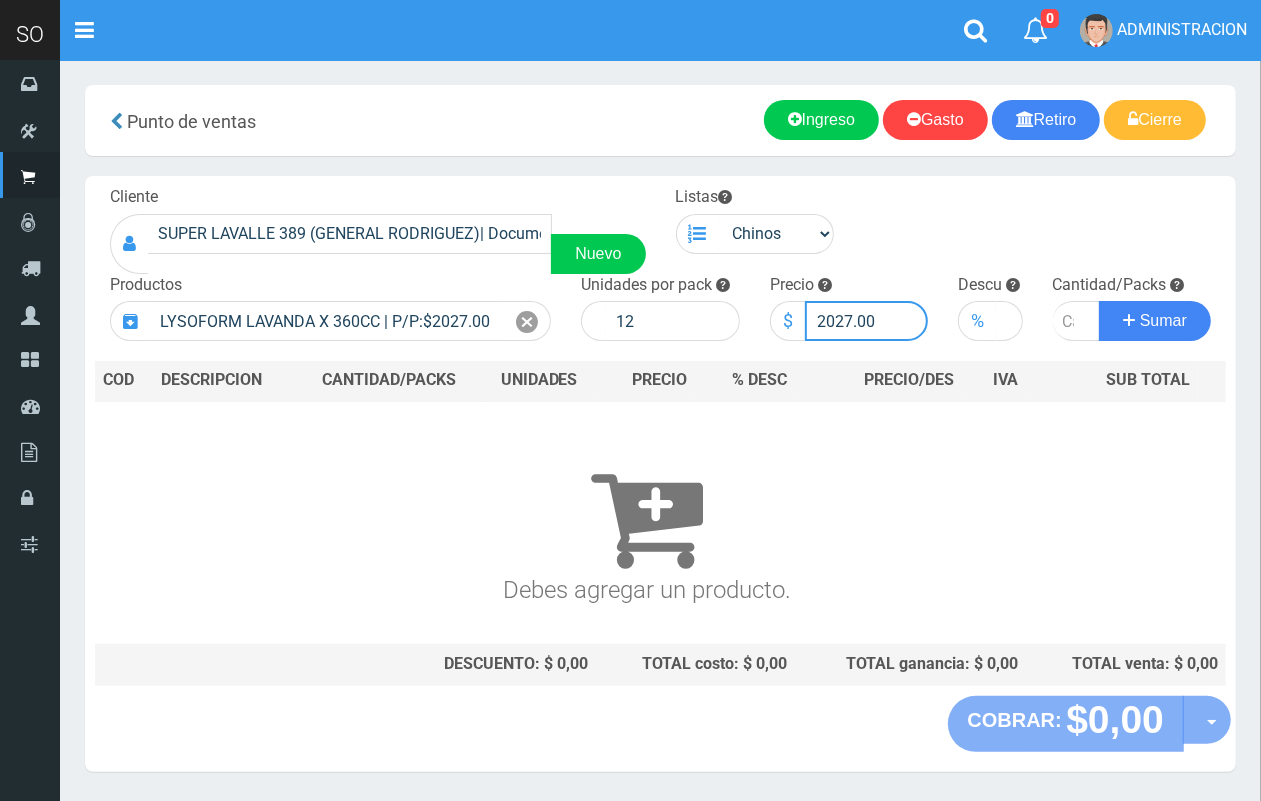 drag, startPoint x: 851, startPoint y: 321, endPoint x: 795, endPoint y: 308, distance: 57.48913 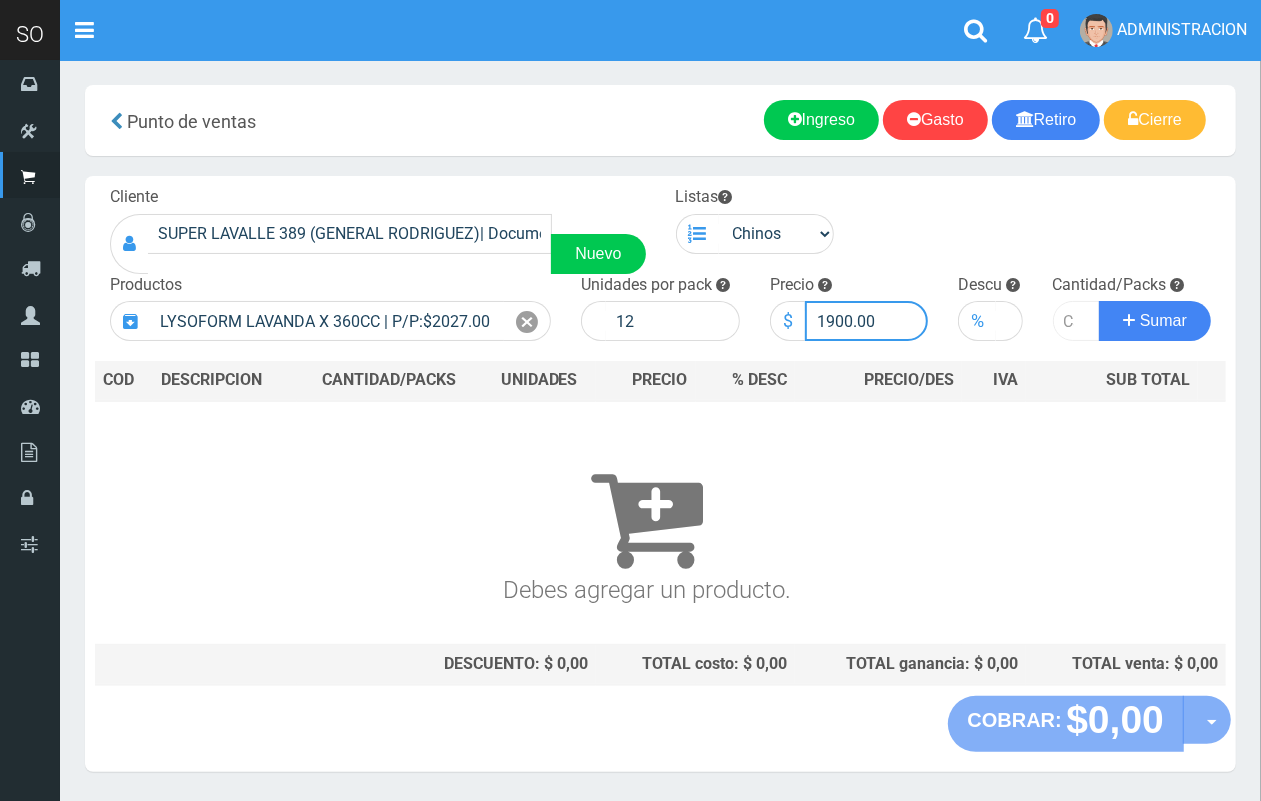 type on "1900.00" 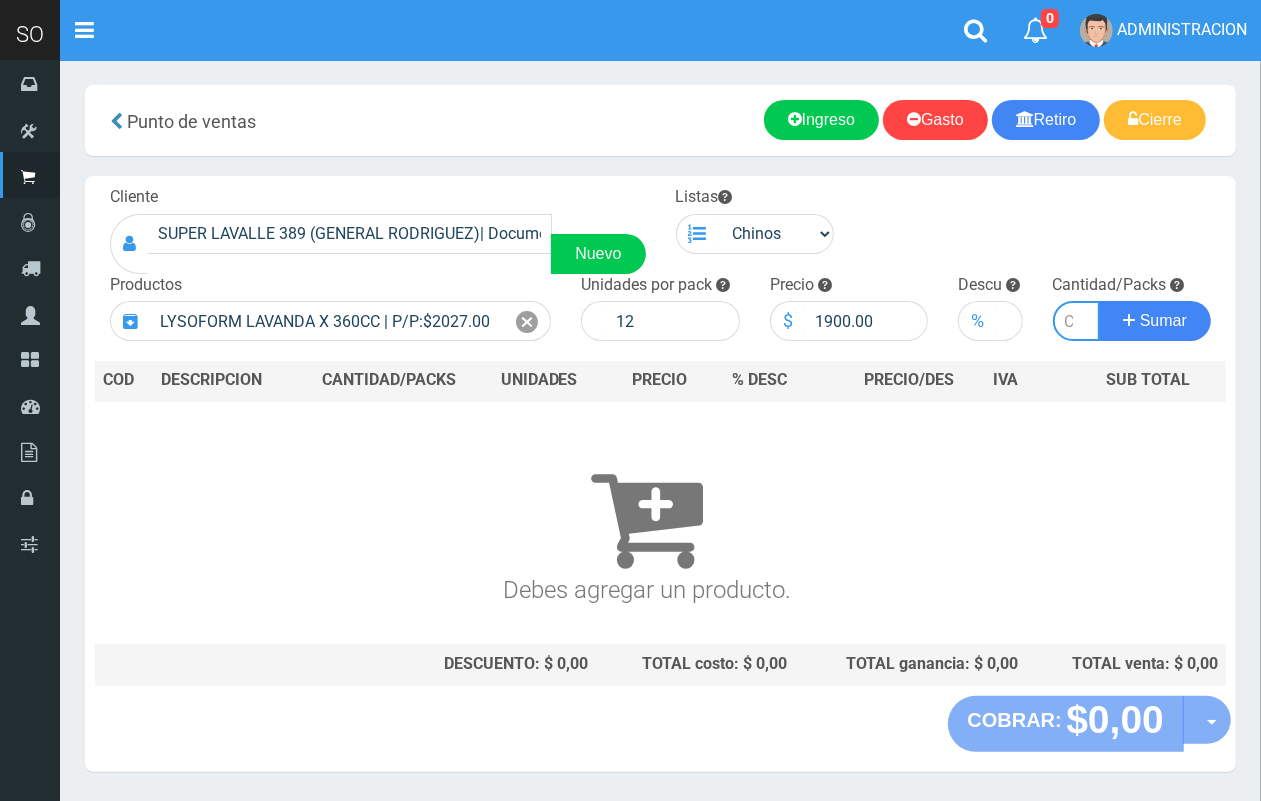 click at bounding box center [1077, 321] 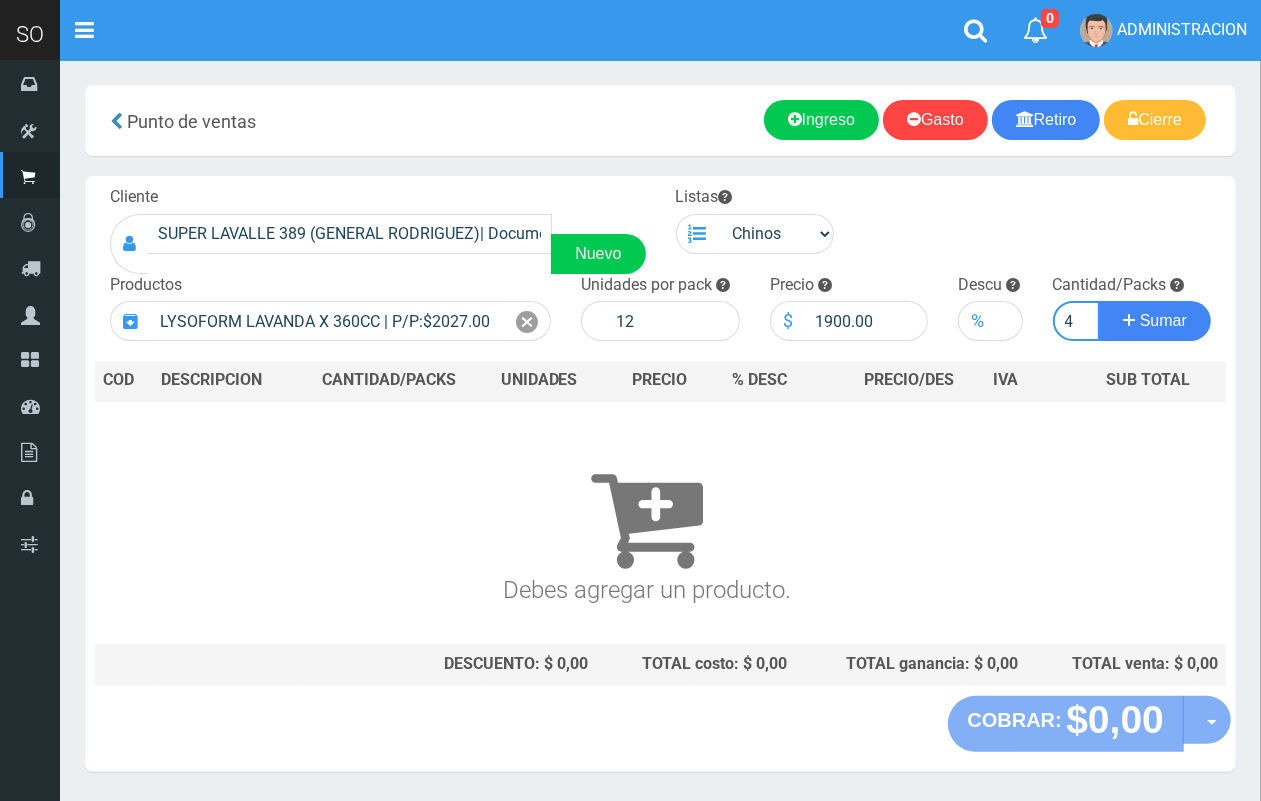scroll, scrollTop: 0, scrollLeft: 2, axis: horizontal 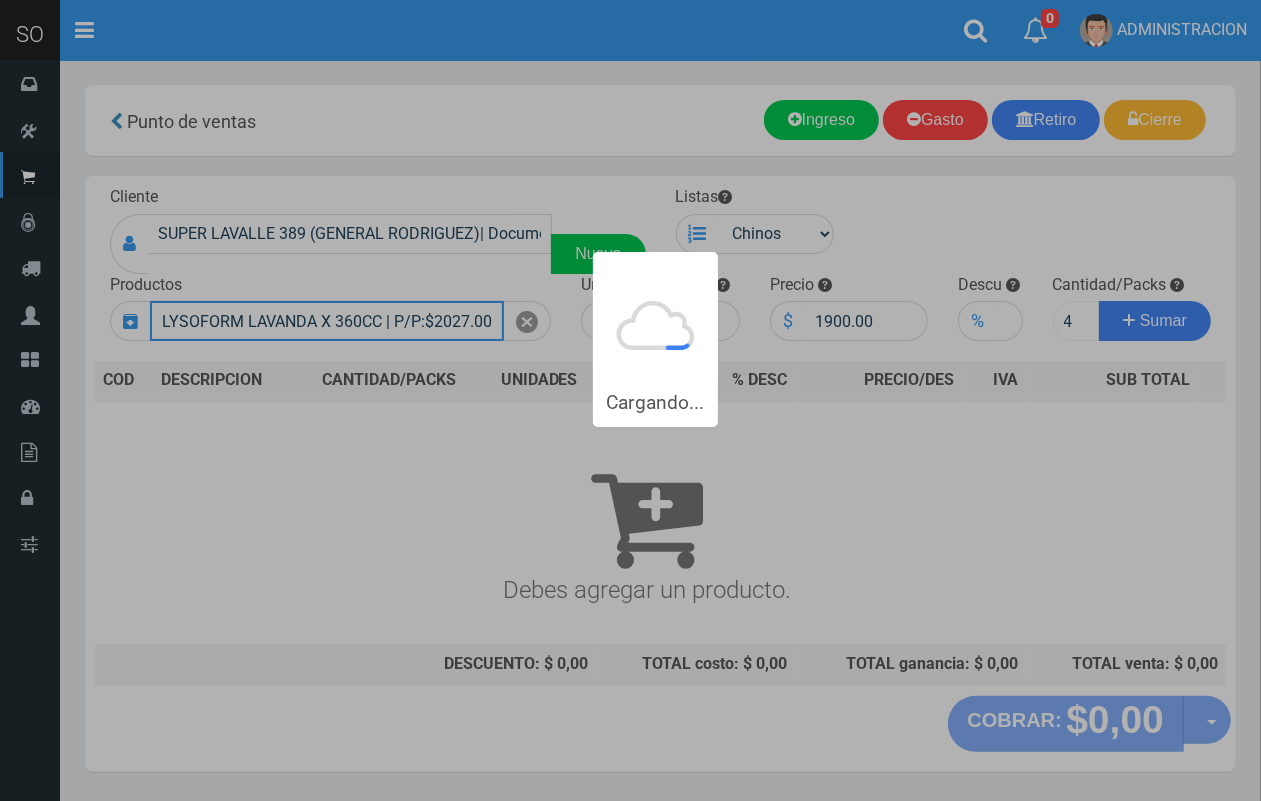 type 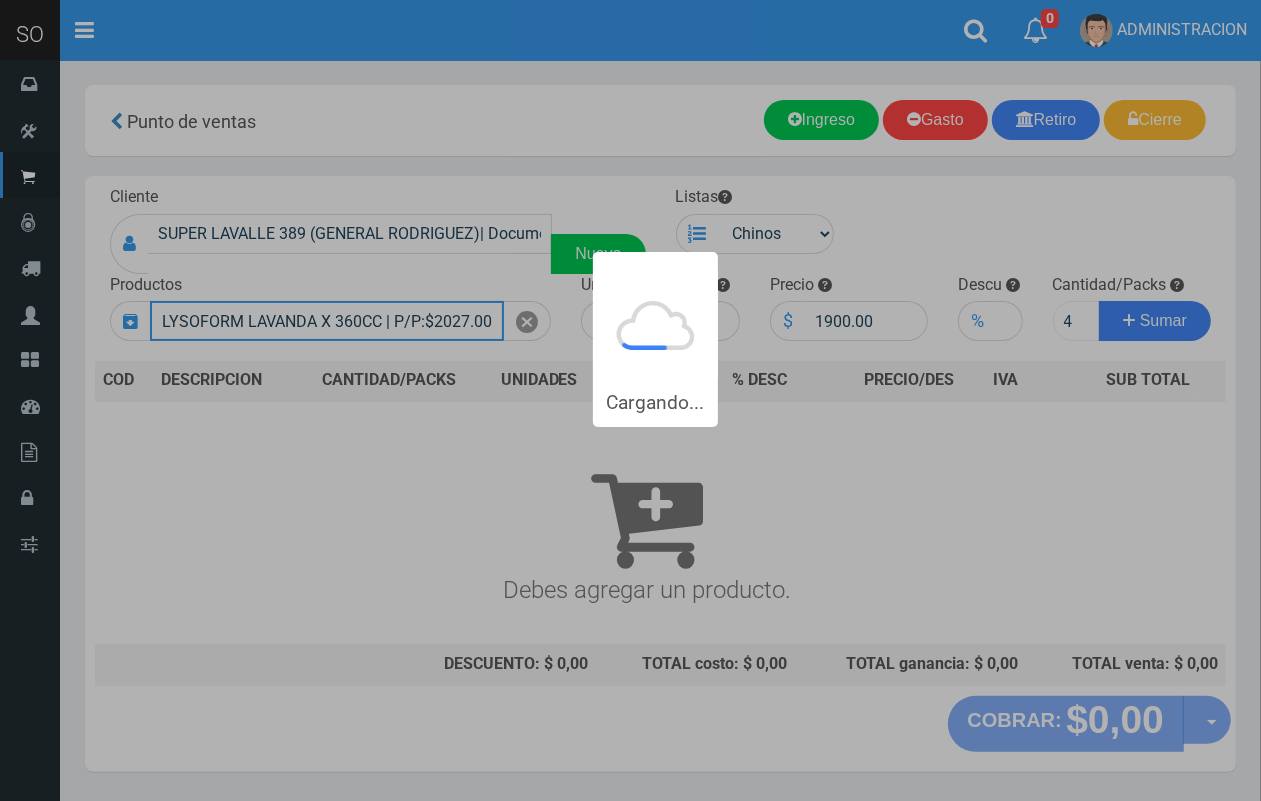 type 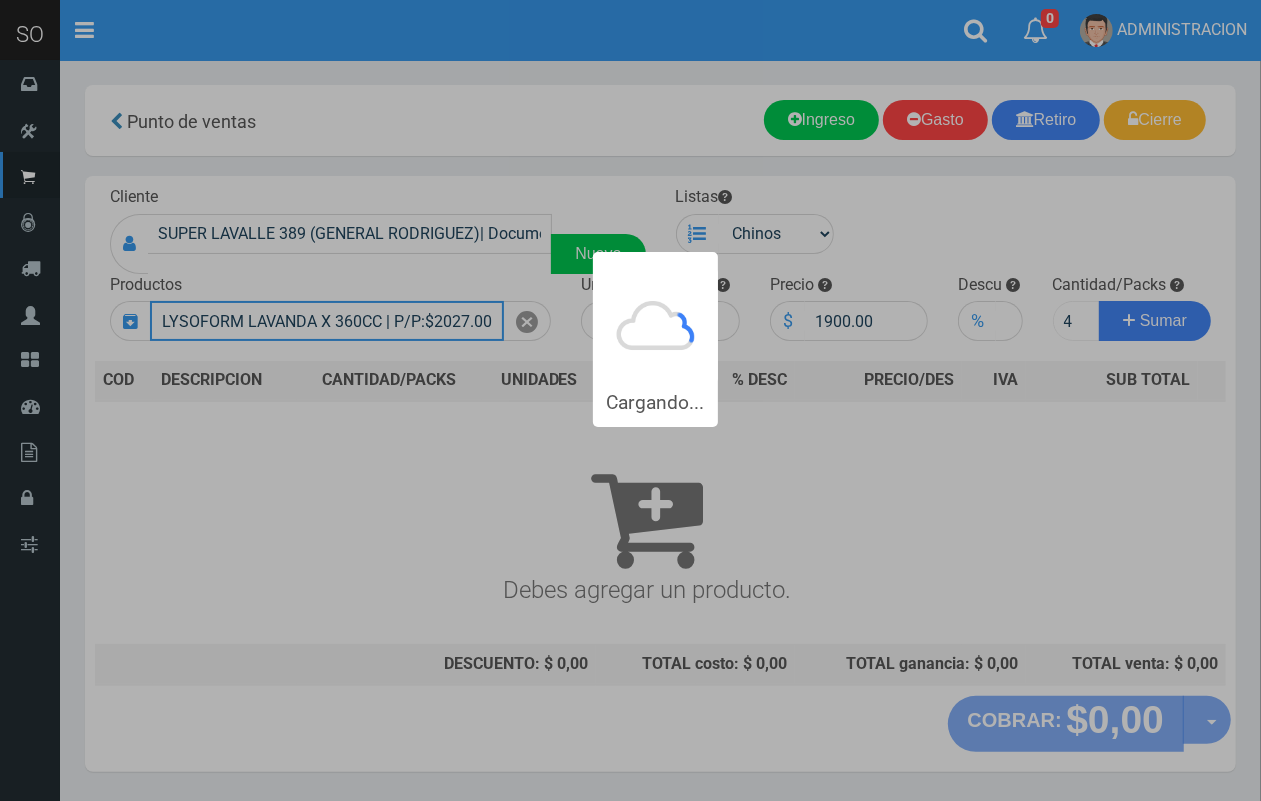 type 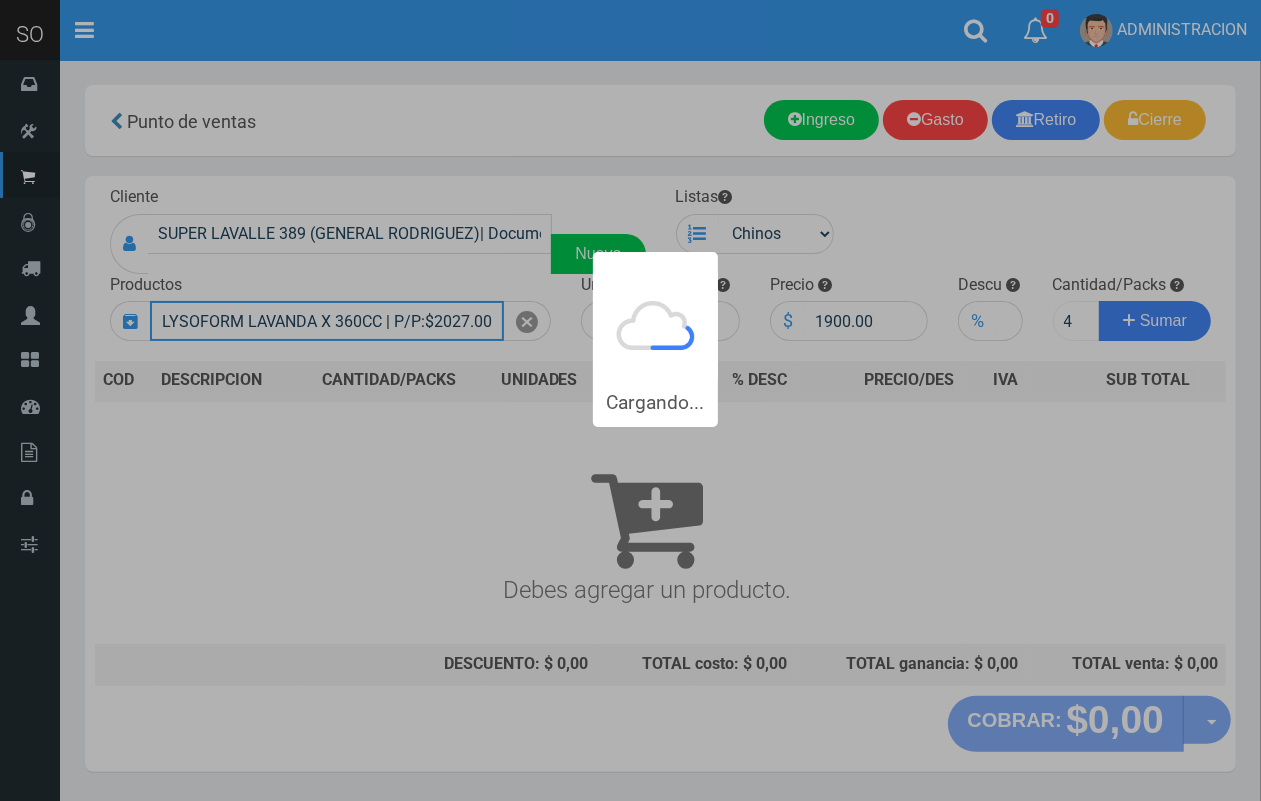 type 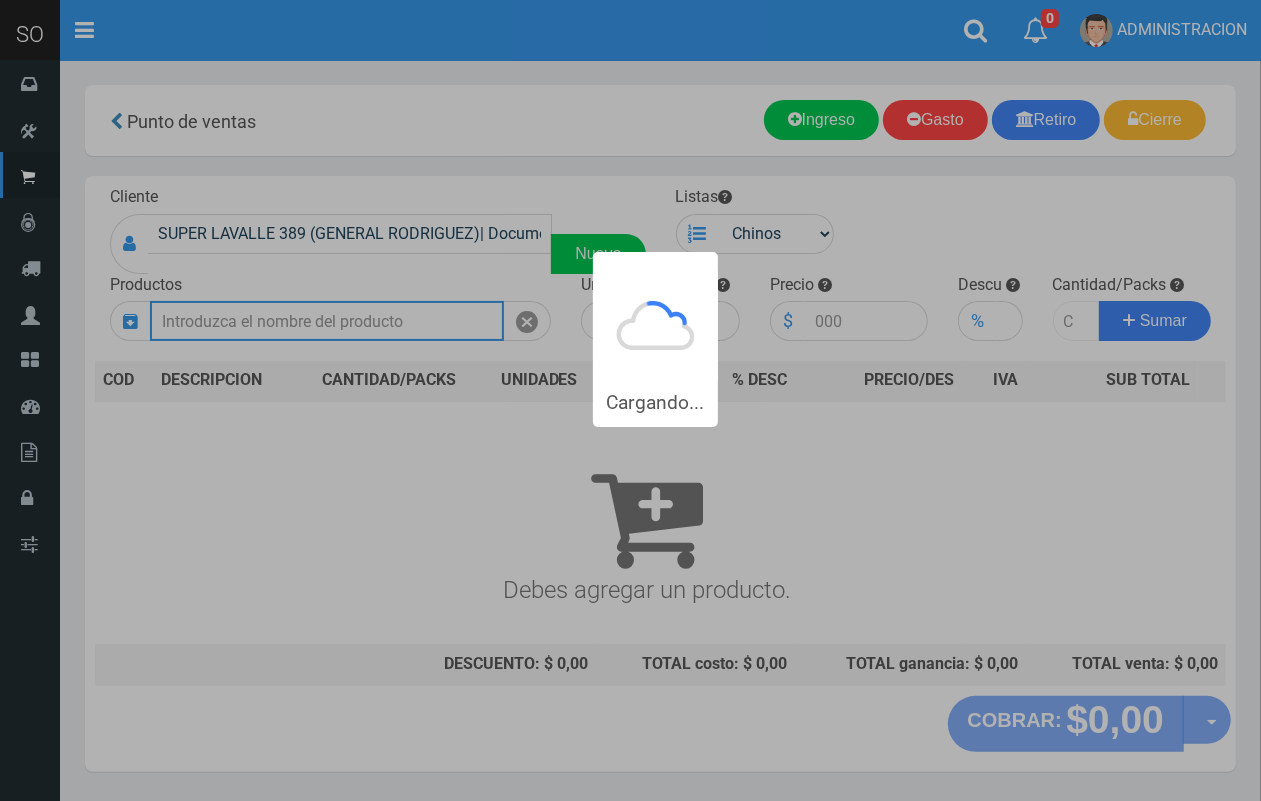 scroll, scrollTop: 0, scrollLeft: 0, axis: both 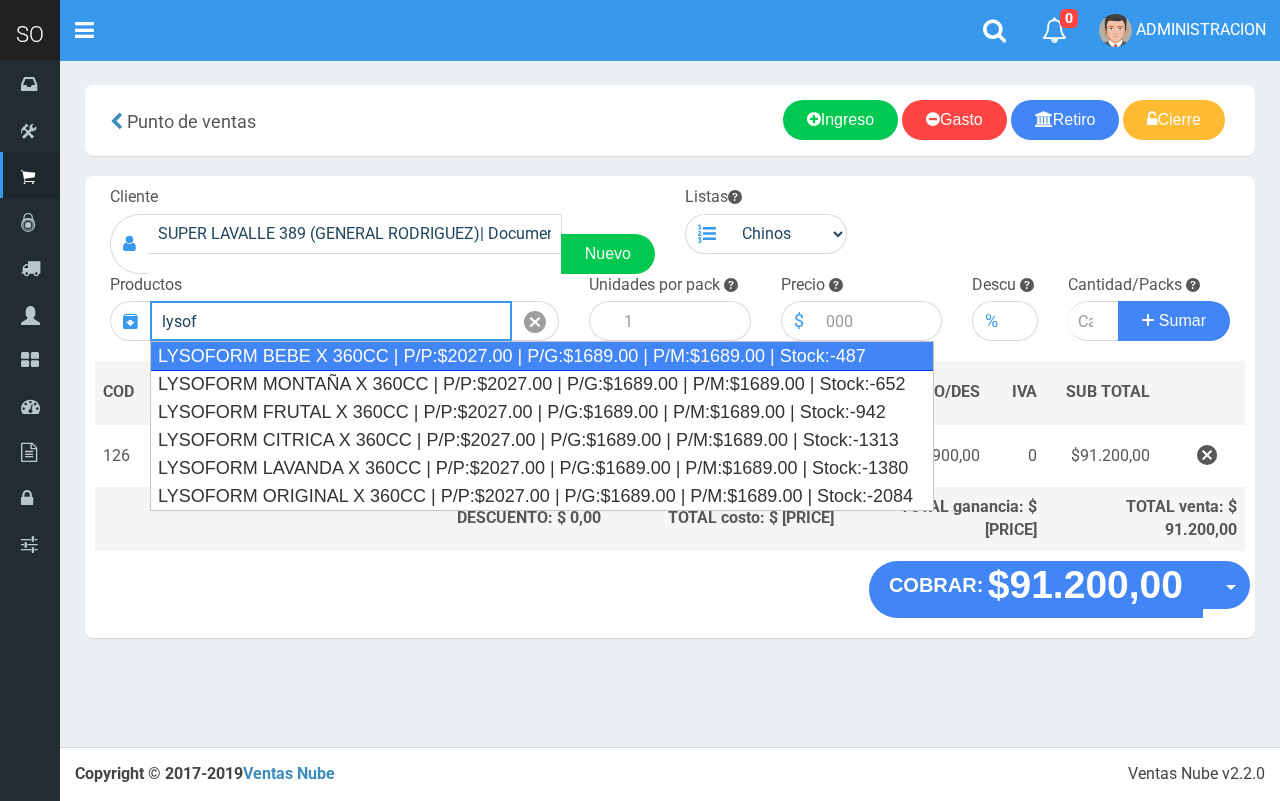 click on "LYSOFORM BEBE X 360CC | P/P:$2027.00 | P/G:$1689.00 | P/M:$1689.00 | Stock:-487" at bounding box center (542, 356) 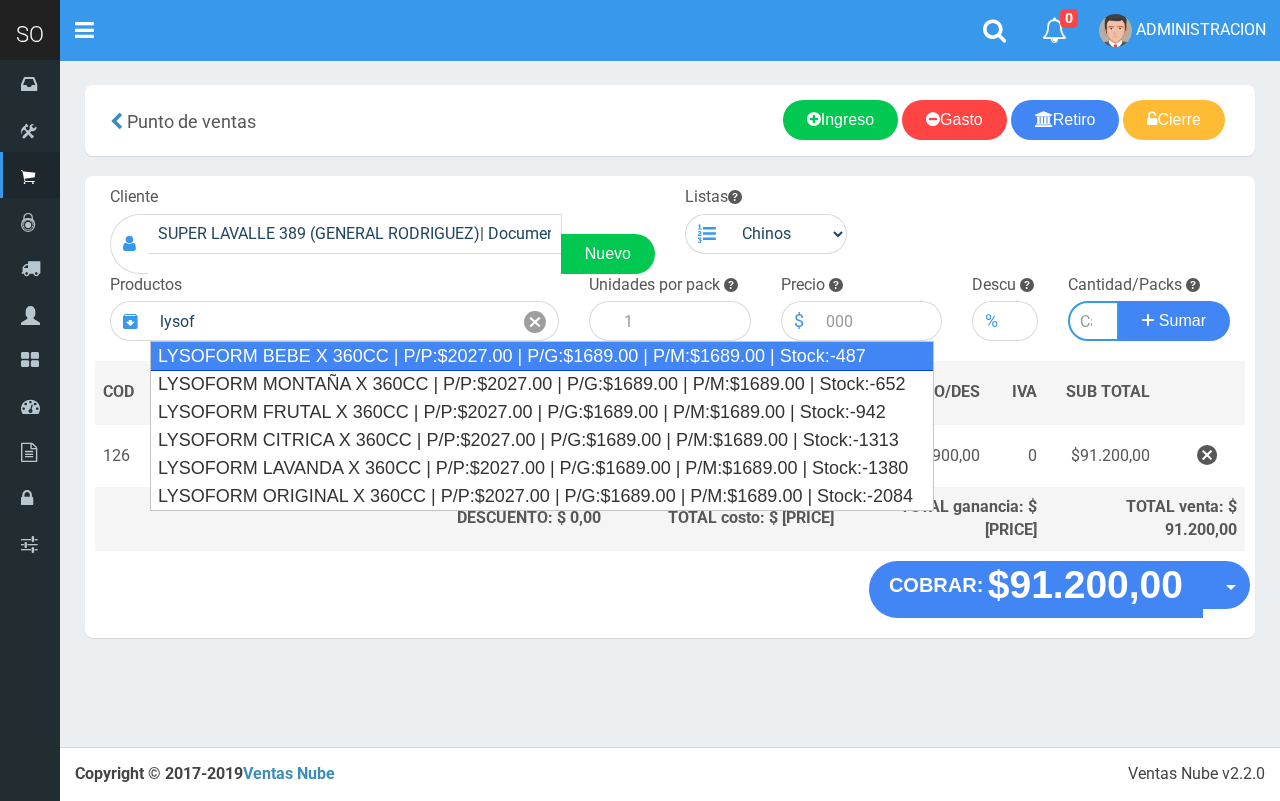 type on "LYSOFORM BEBE X 360CC | P/P:$2027.00 | P/G:$1689.00 | P/M:$1689.00 | Stock:-487" 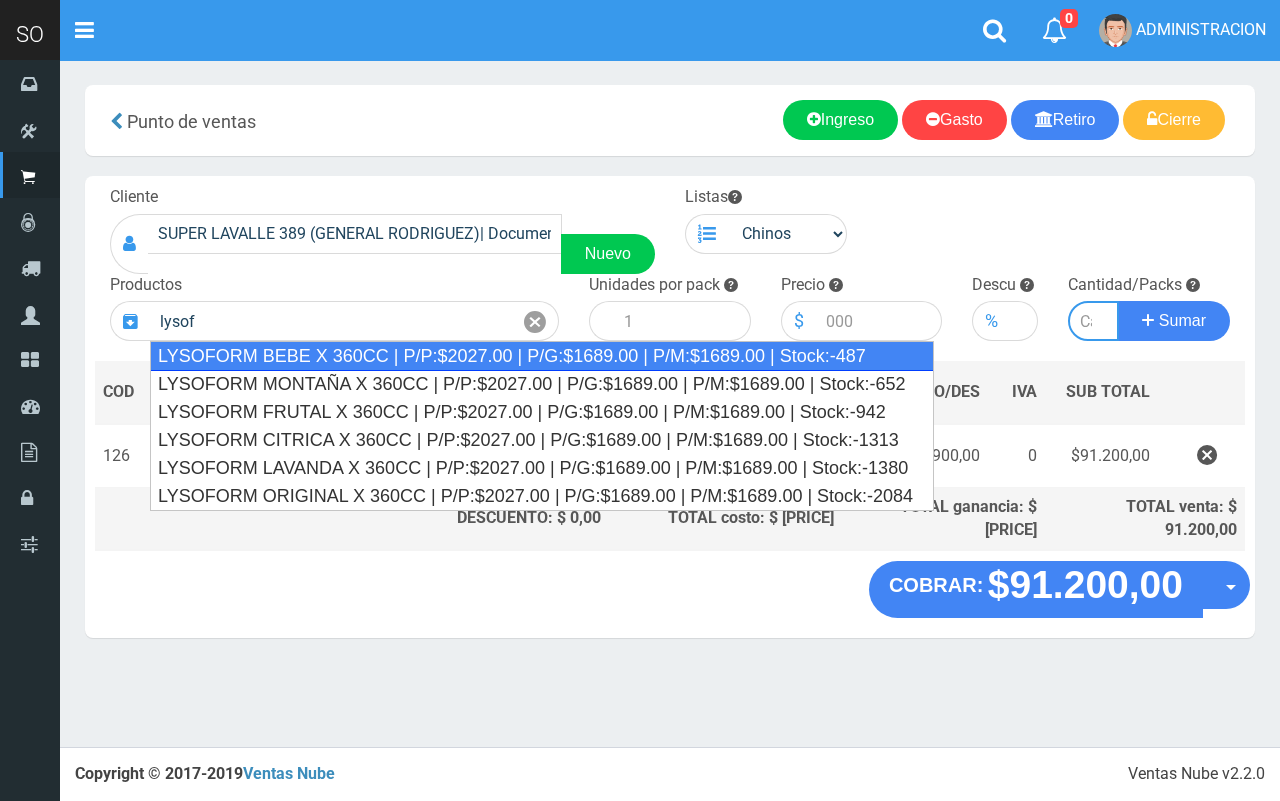 type on "12" 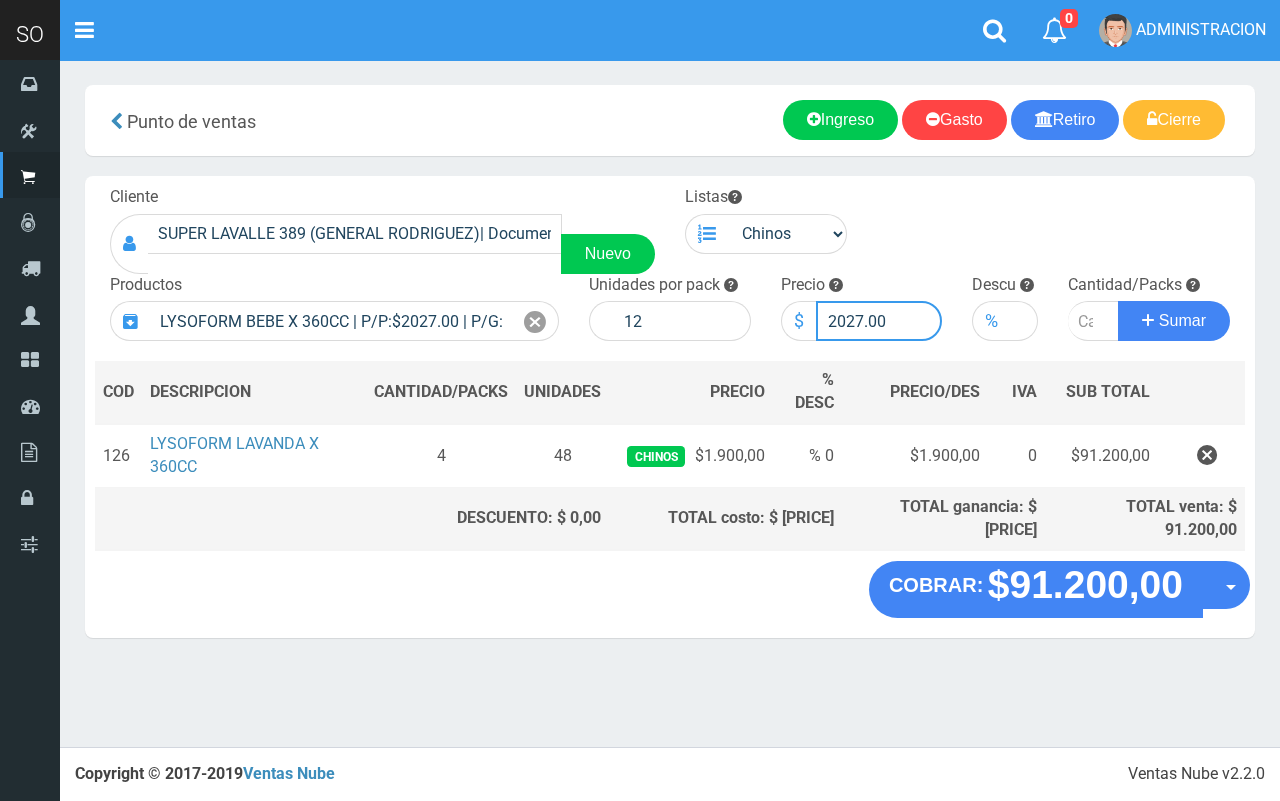 drag, startPoint x: 861, startPoint y: 320, endPoint x: 831, endPoint y: 311, distance: 31.320919 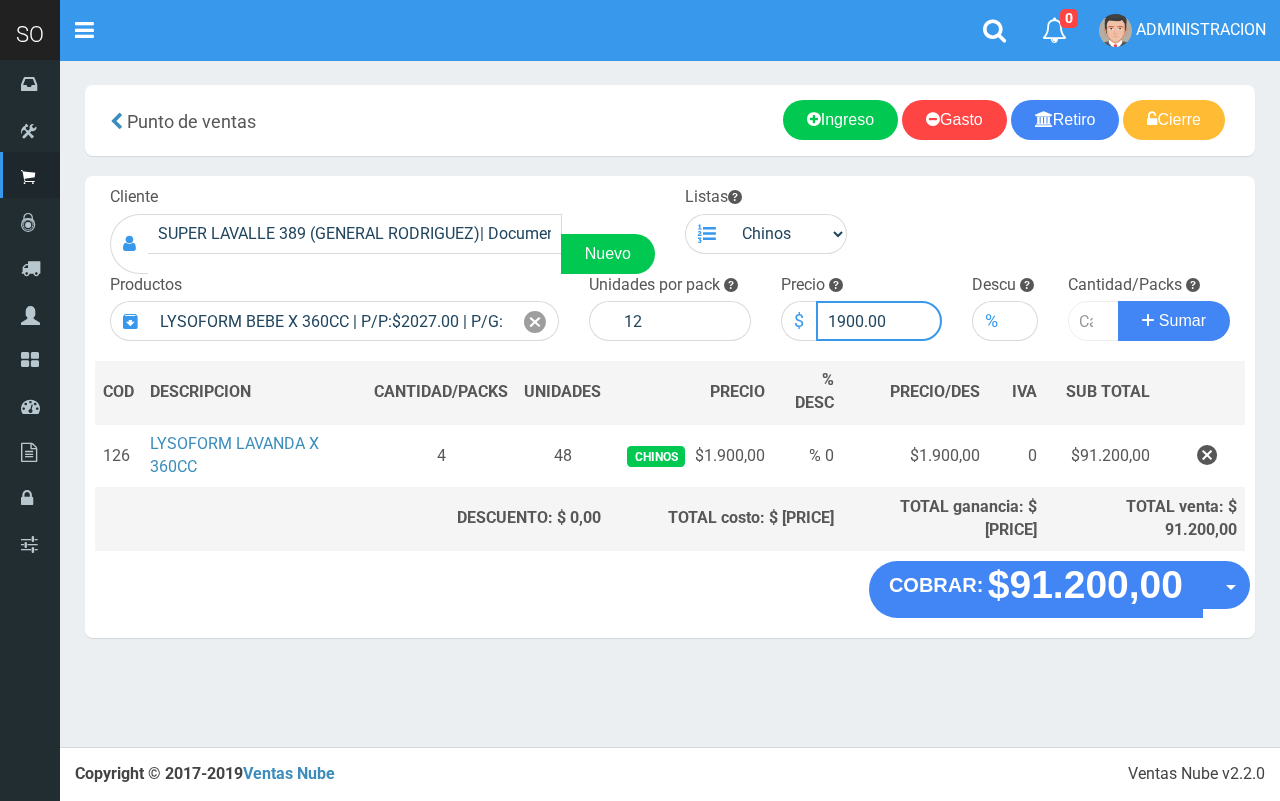 type on "1900.00" 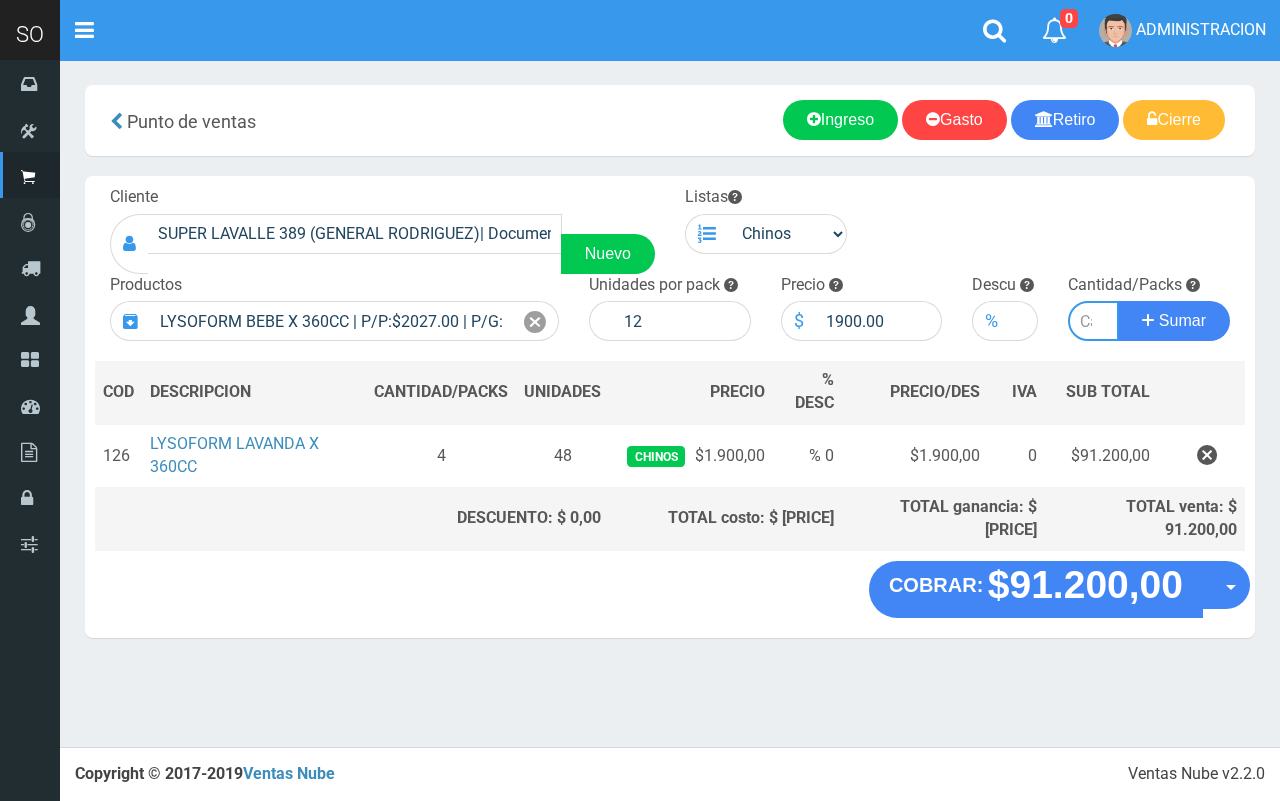 click at bounding box center (1093, 321) 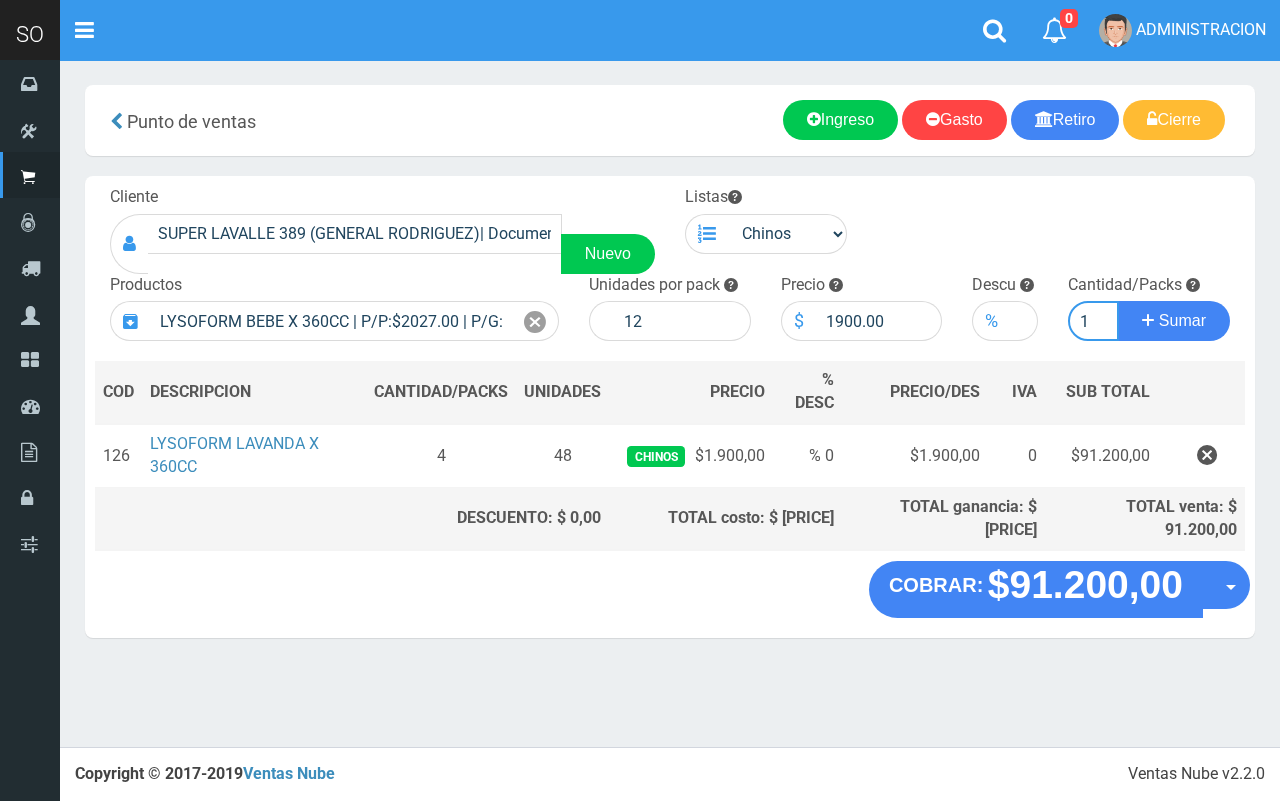 type on "1" 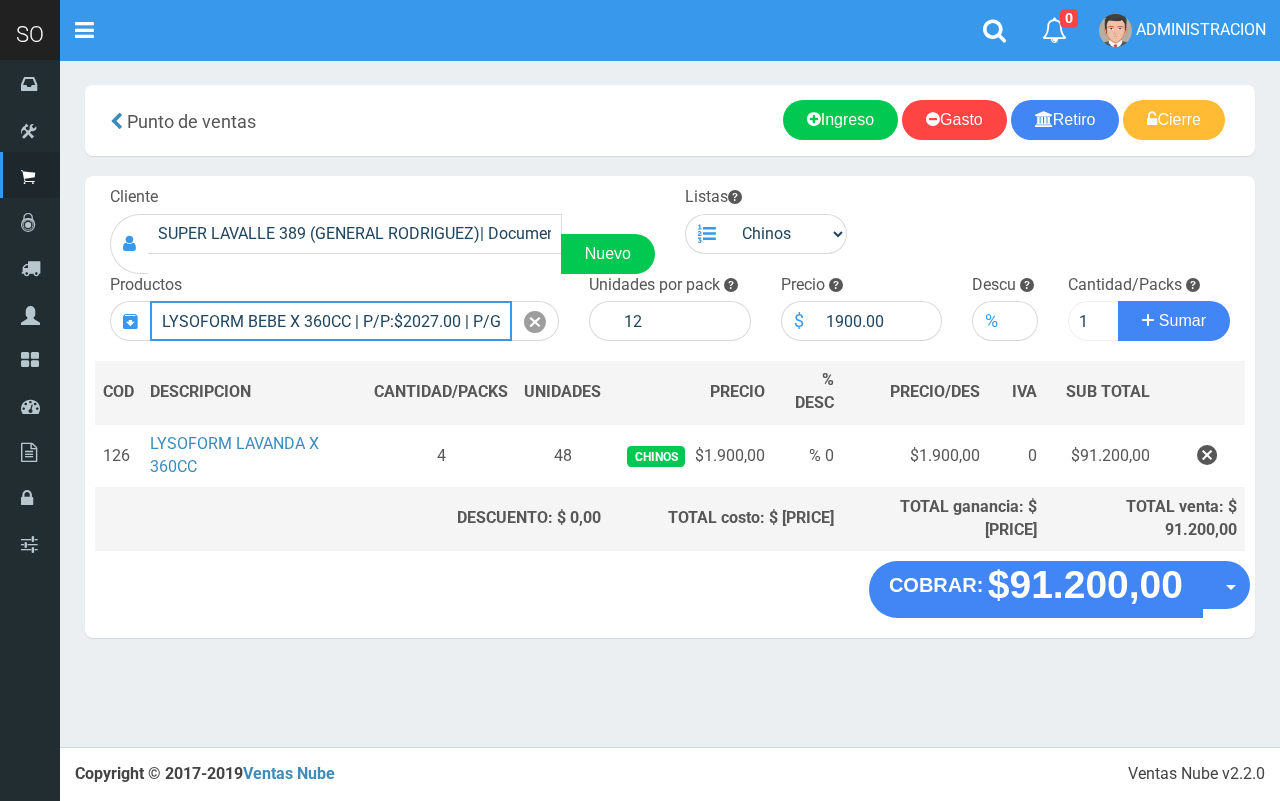 type 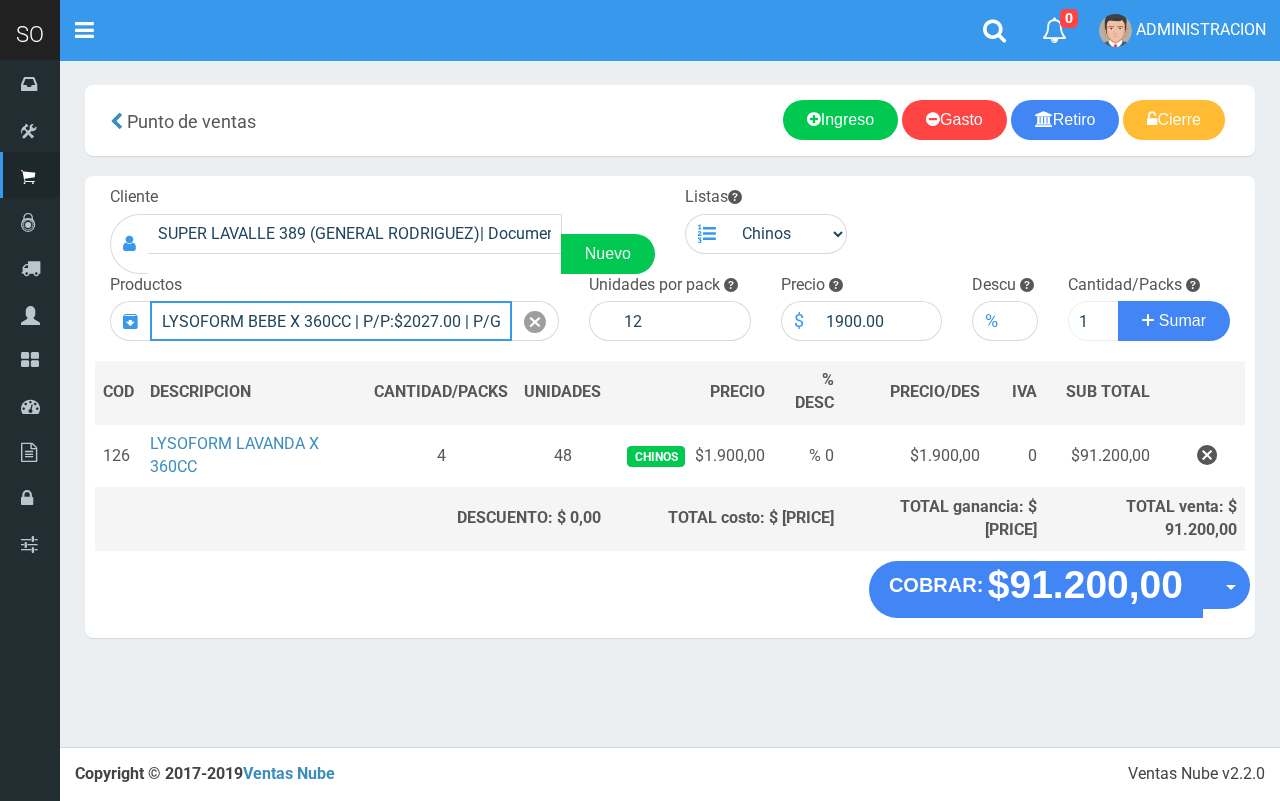 type 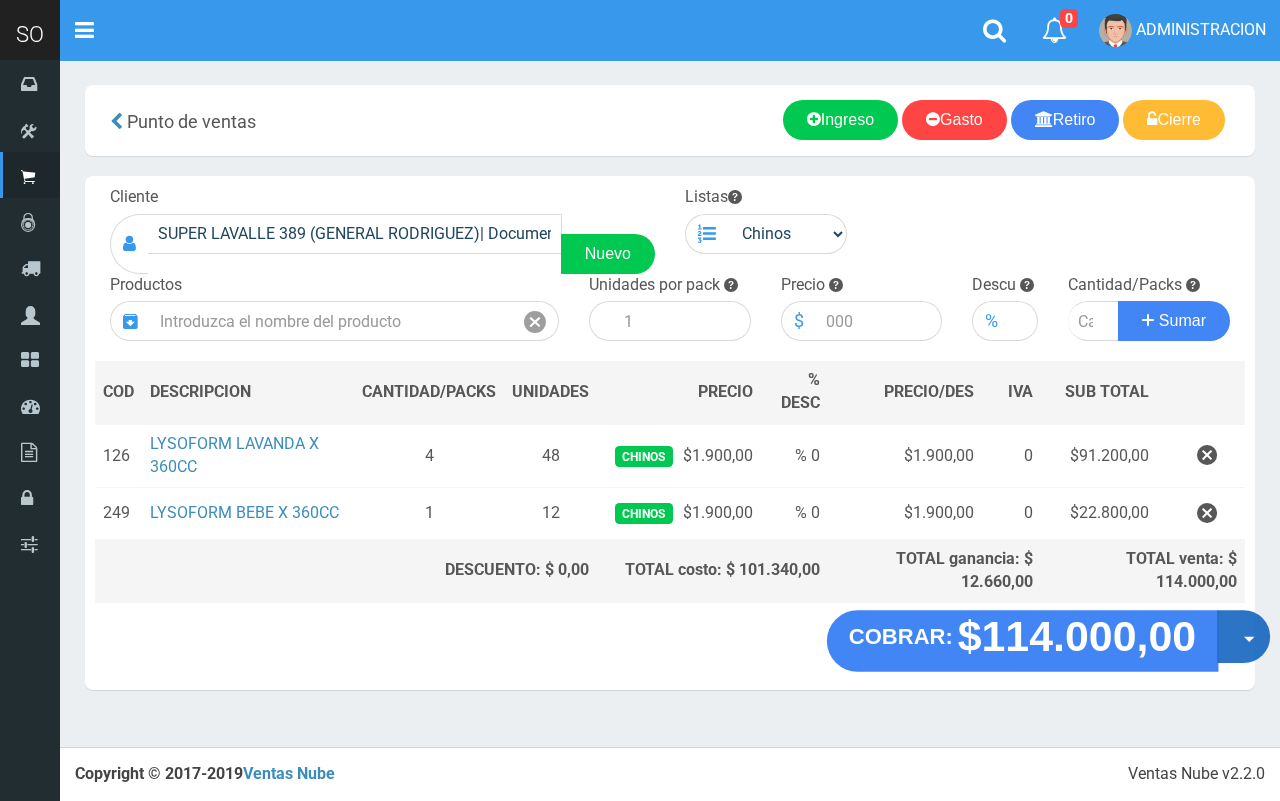 click on "Opciones" at bounding box center (1243, 637) 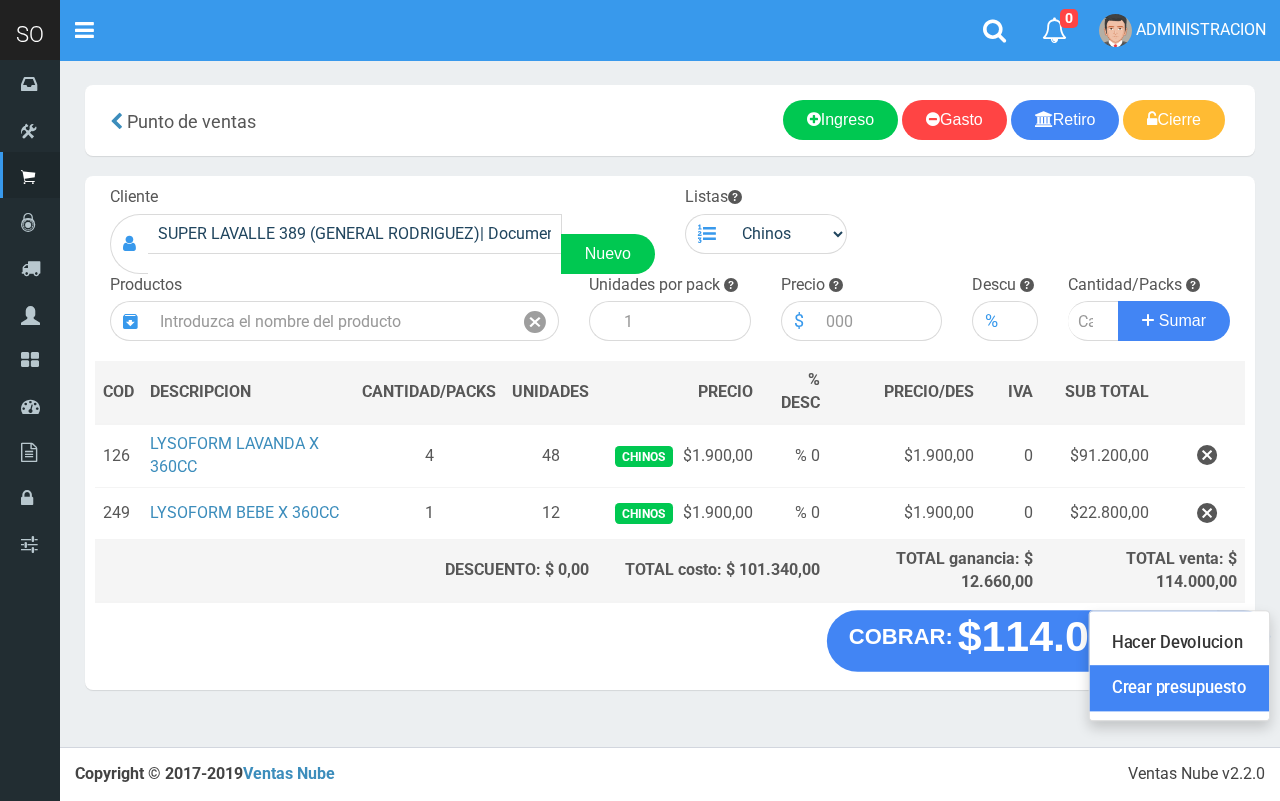click on "Crear presupuesto" at bounding box center [1179, 689] 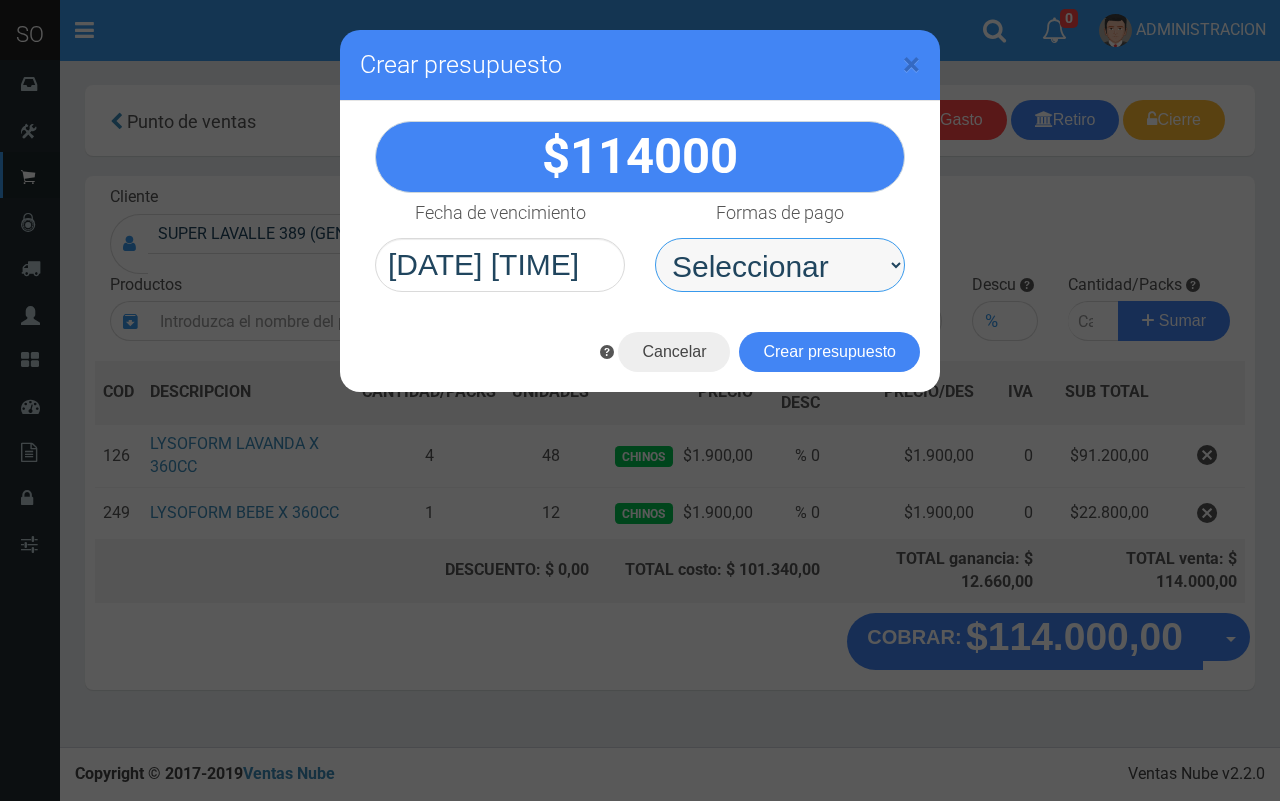 drag, startPoint x: 816, startPoint y: 270, endPoint x: 812, endPoint y: 287, distance: 17.464249 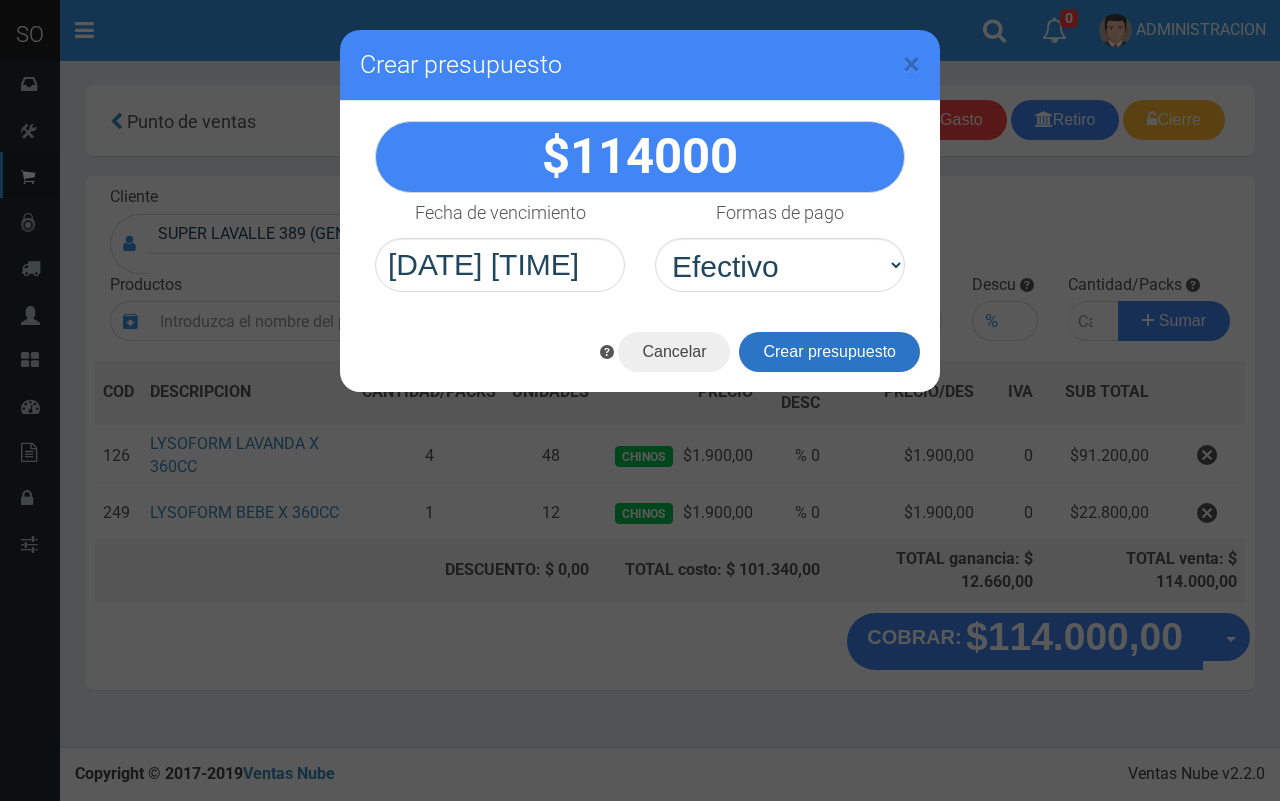 click on "Crear presupuesto" at bounding box center [829, 352] 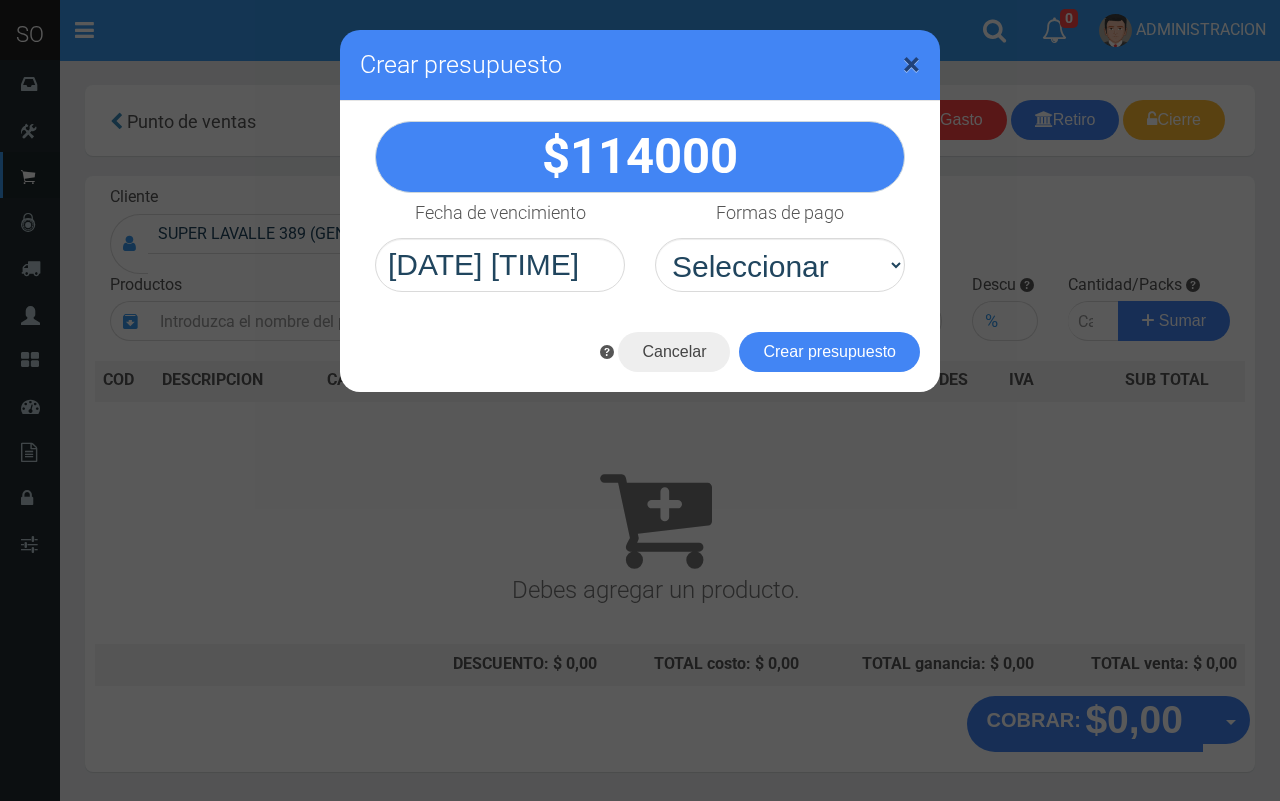 click on "×" at bounding box center [911, 64] 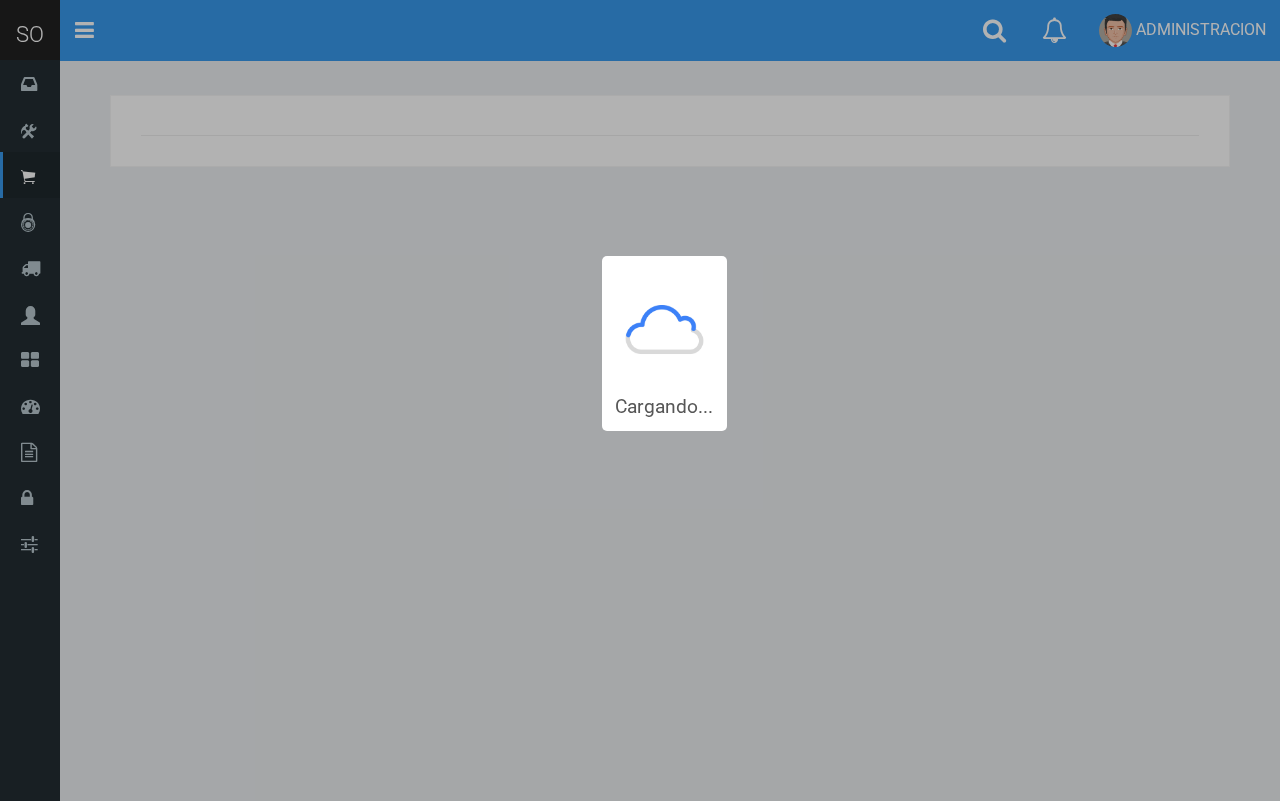 scroll, scrollTop: 0, scrollLeft: 0, axis: both 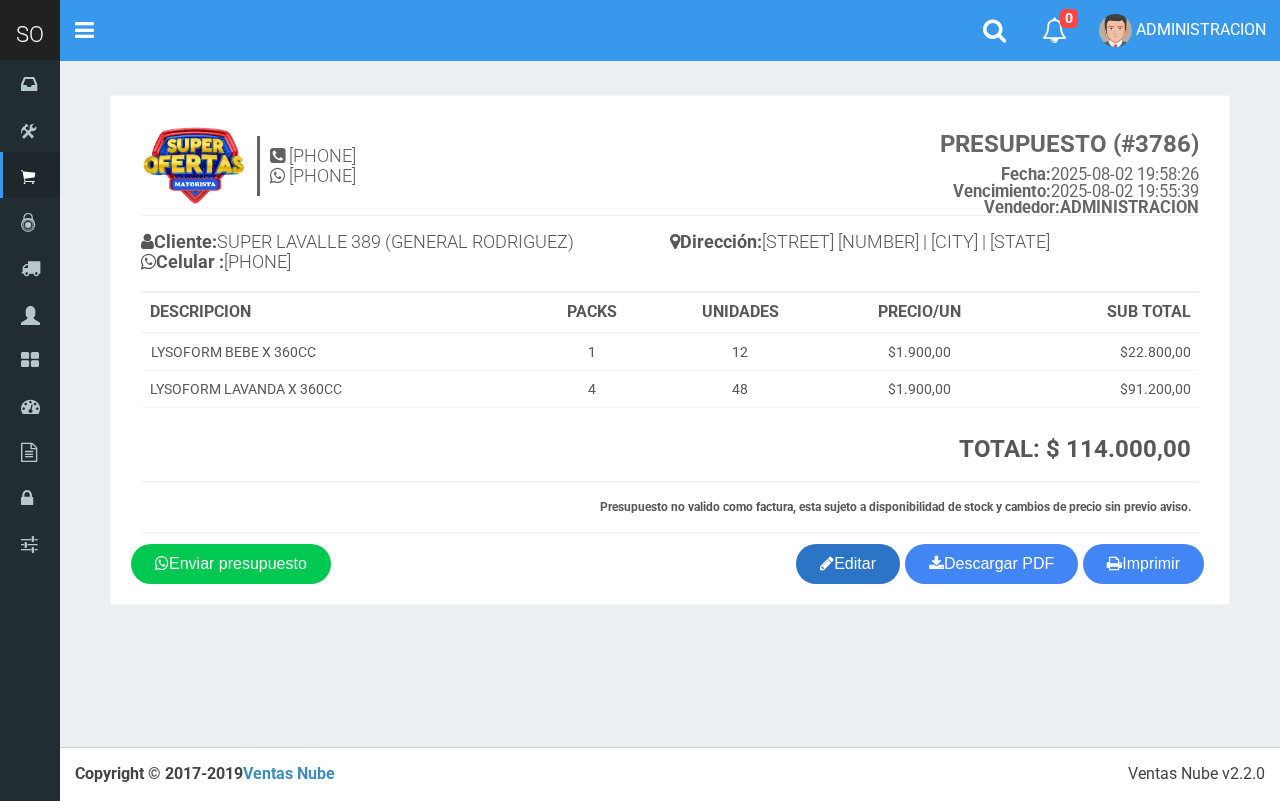 click on "Editar" at bounding box center [848, 564] 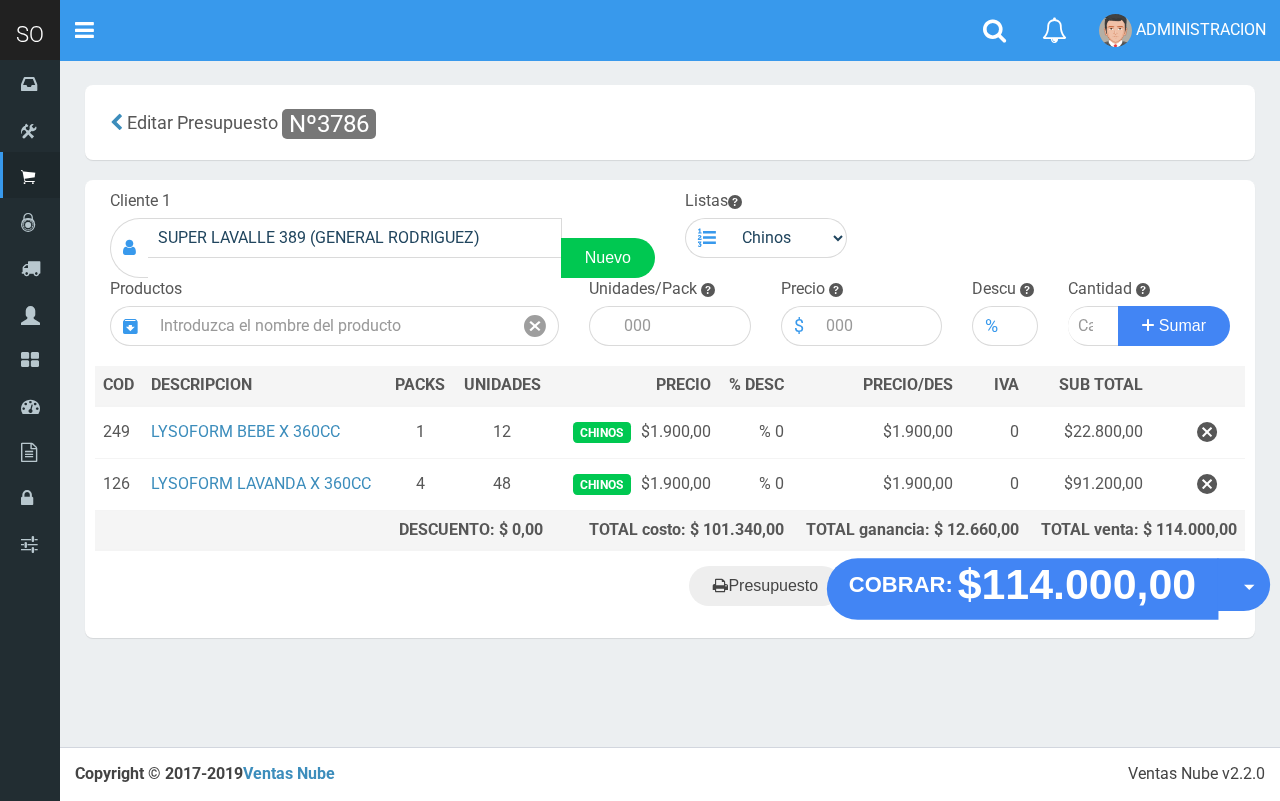 scroll, scrollTop: 0, scrollLeft: 0, axis: both 